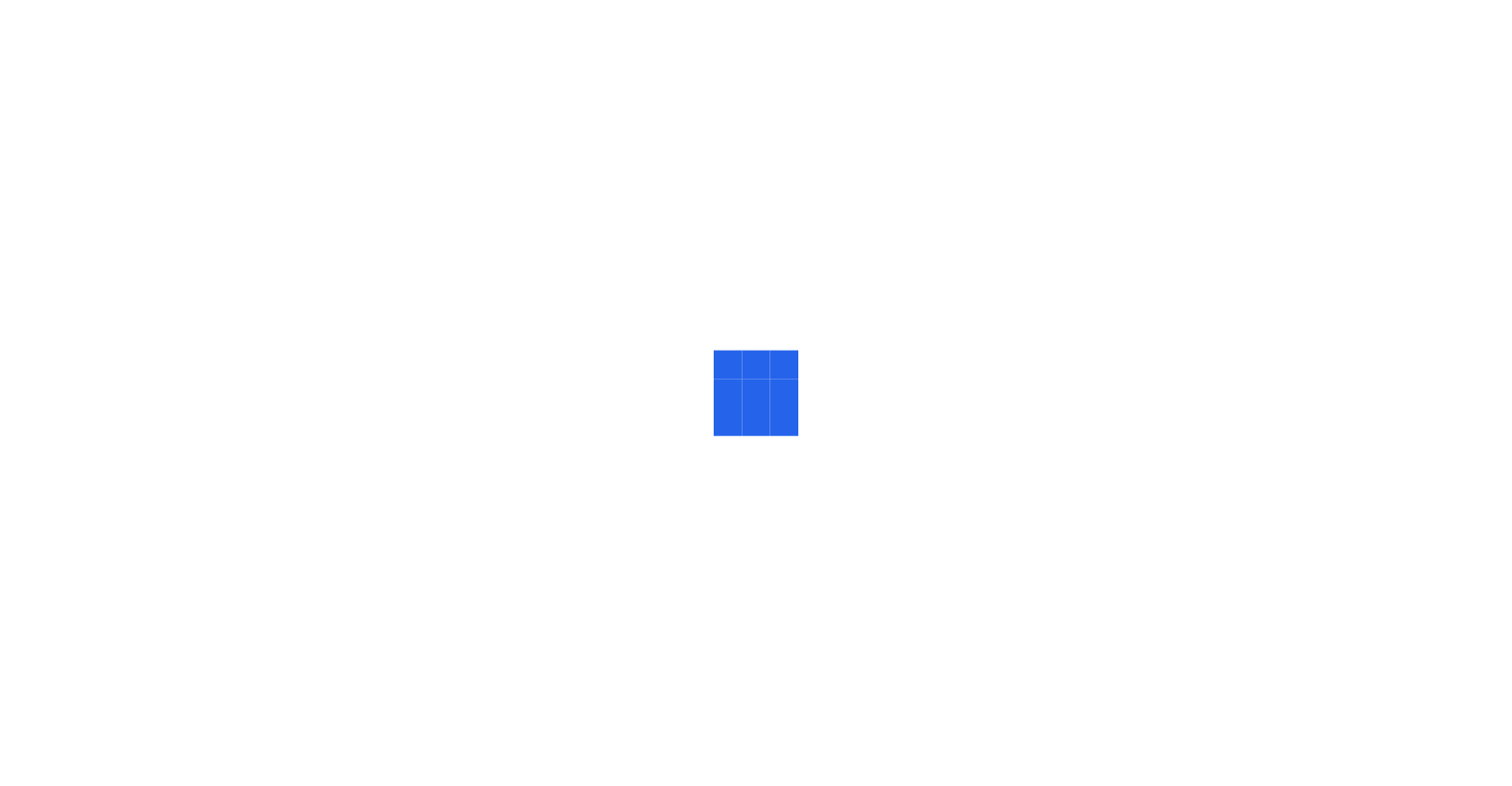 scroll, scrollTop: 0, scrollLeft: 0, axis: both 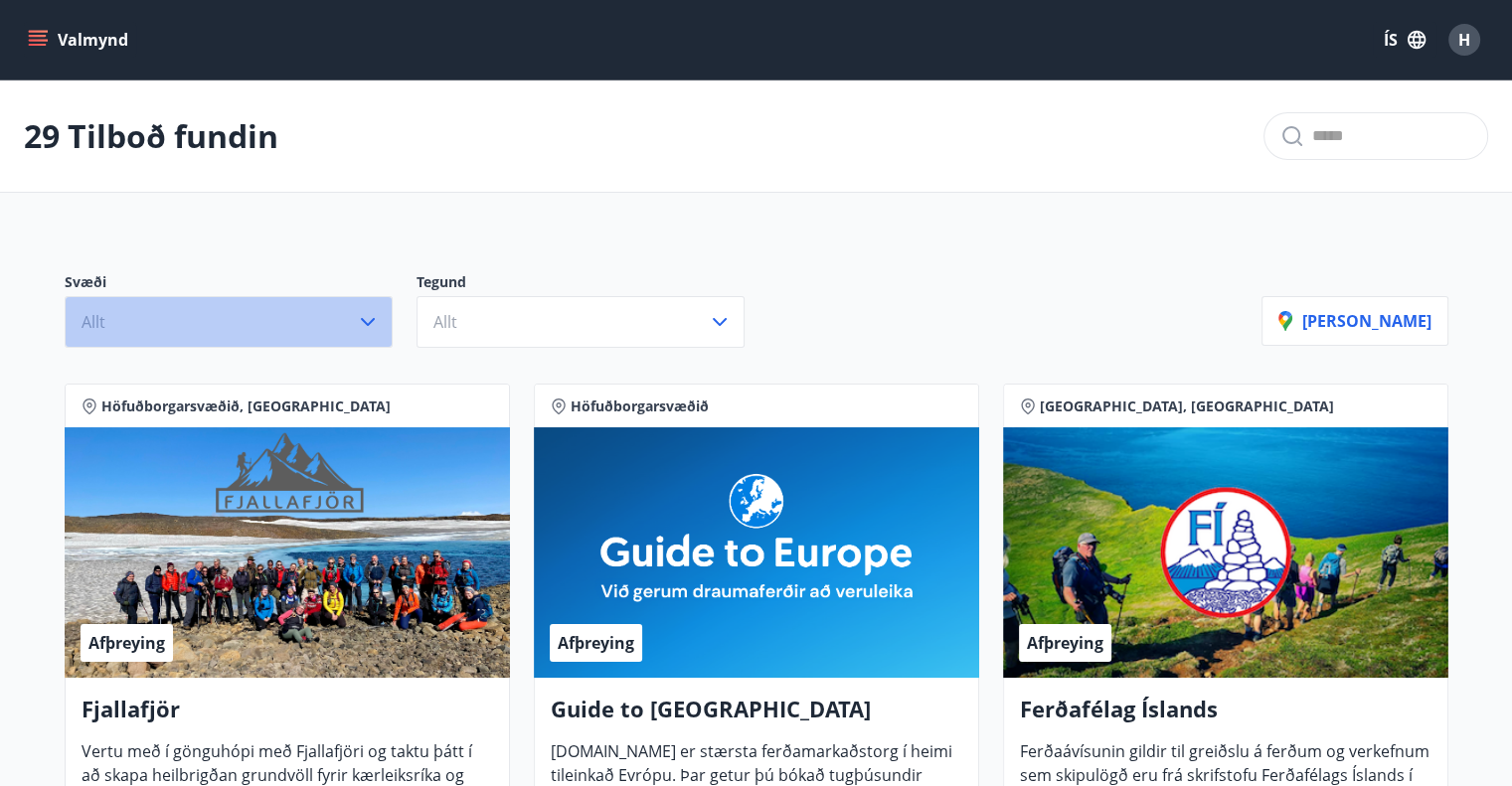 click 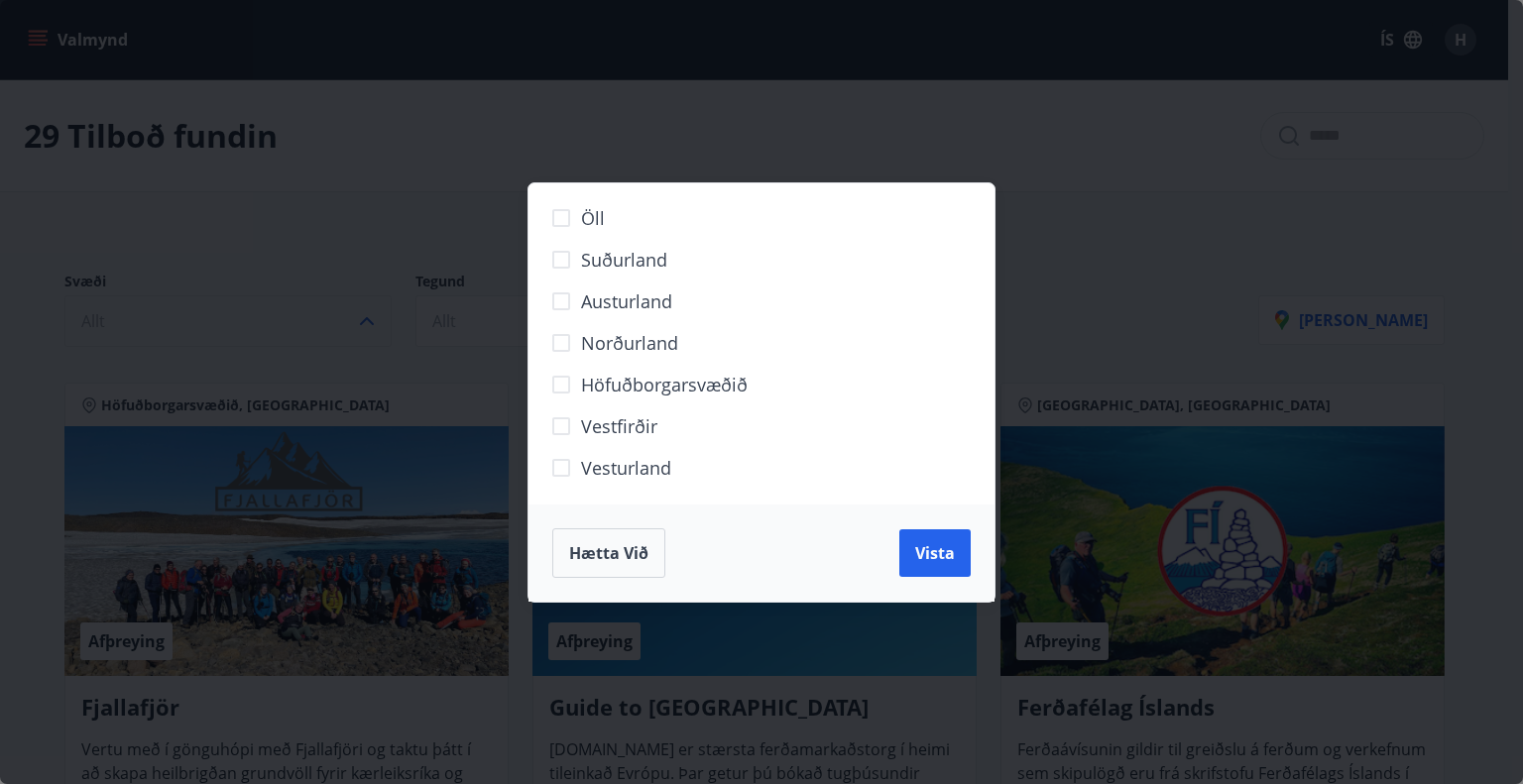 click on "Suðurland" at bounding box center [624, 260] 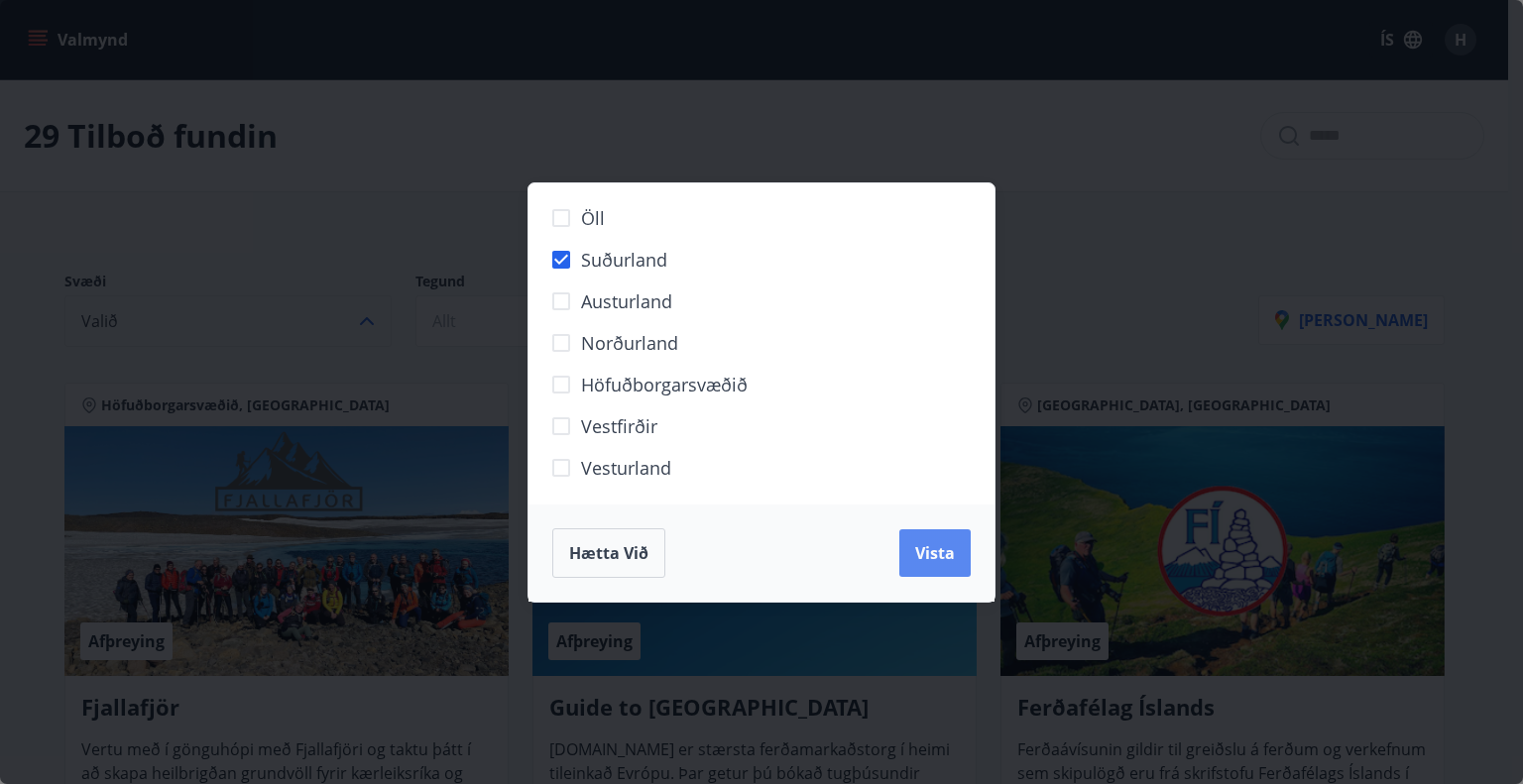 click on "Vista" at bounding box center [935, 553] 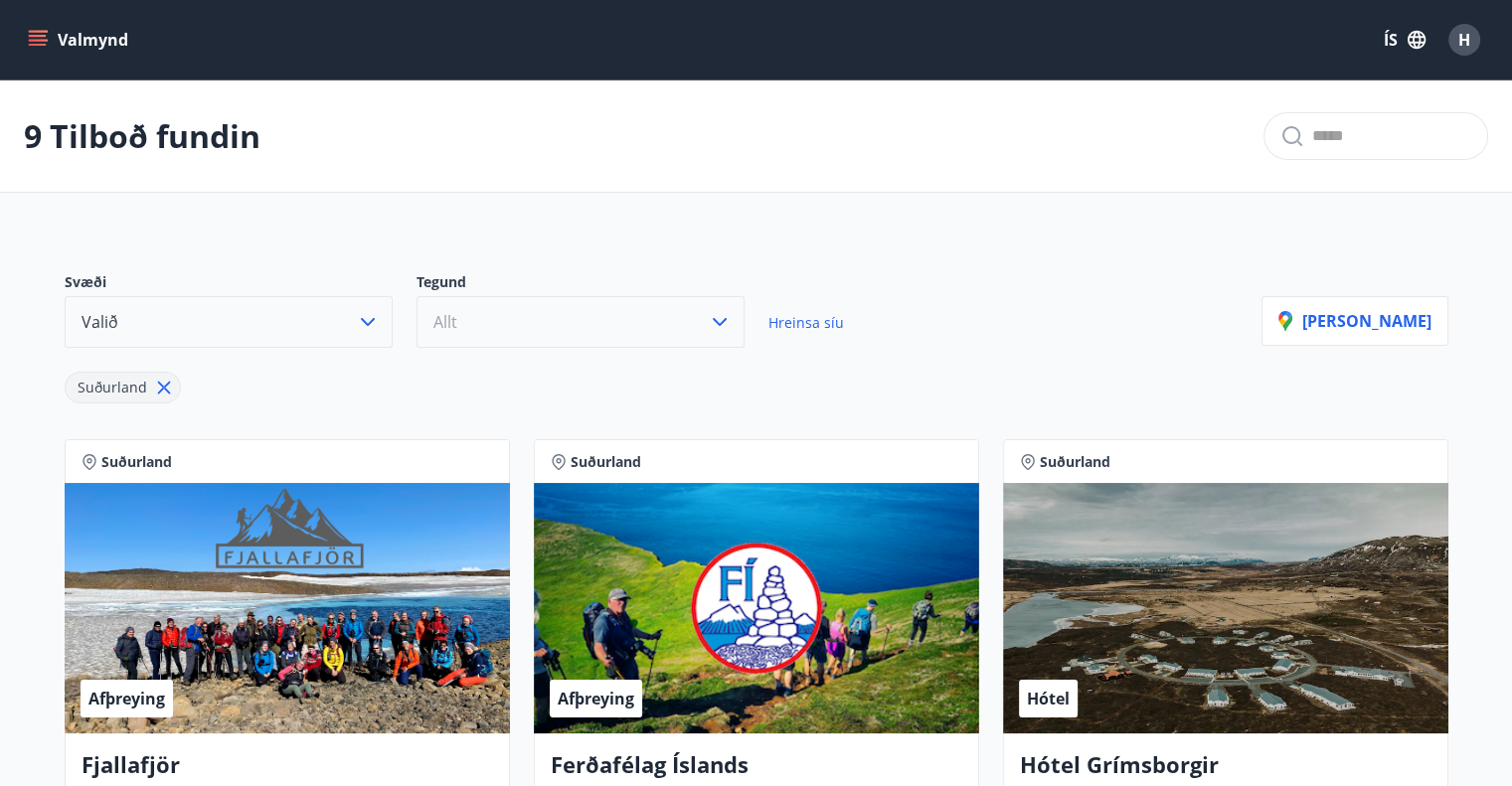 click on "Allt" at bounding box center (581, 322) 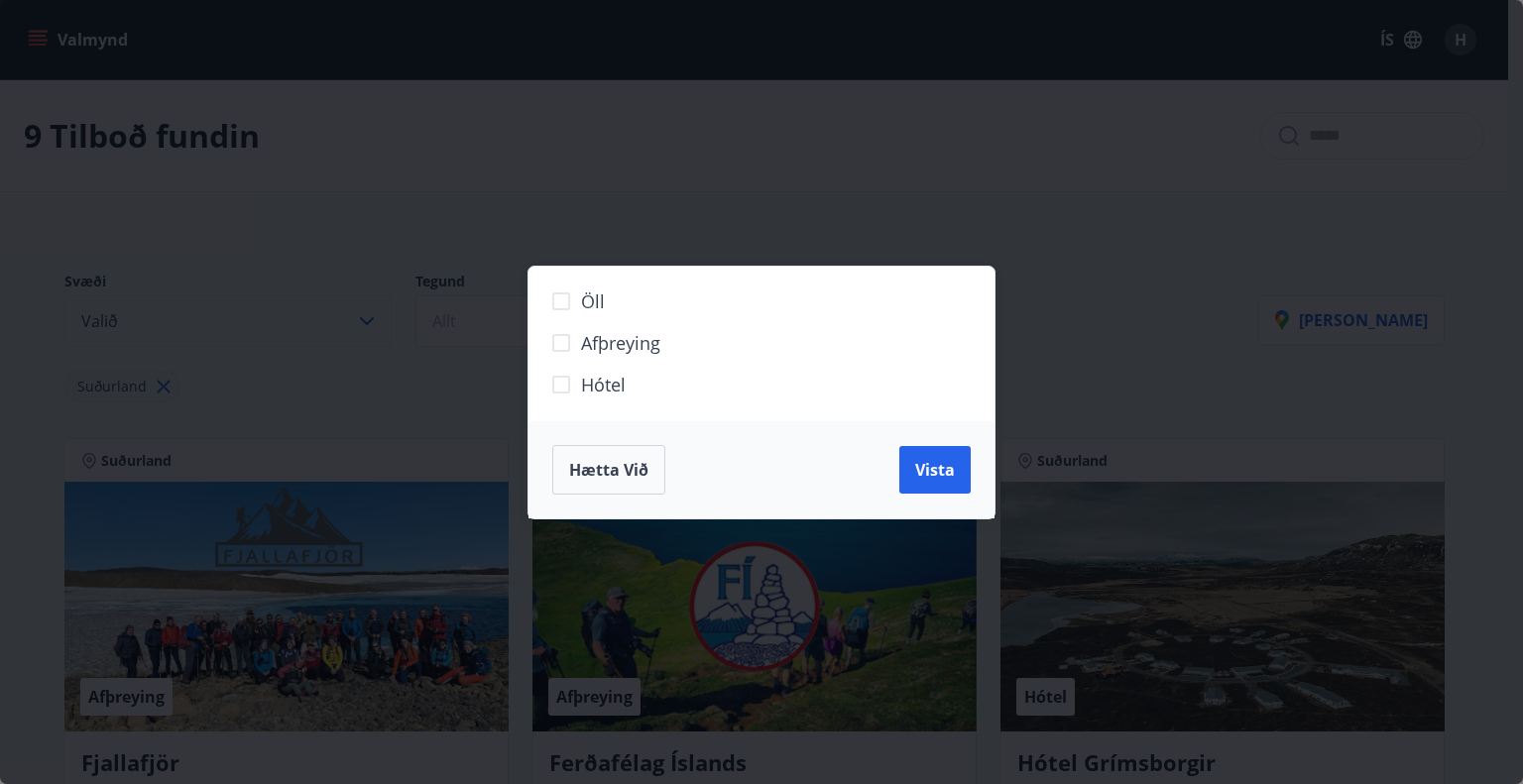 click on "Hótel" at bounding box center [603, 385] 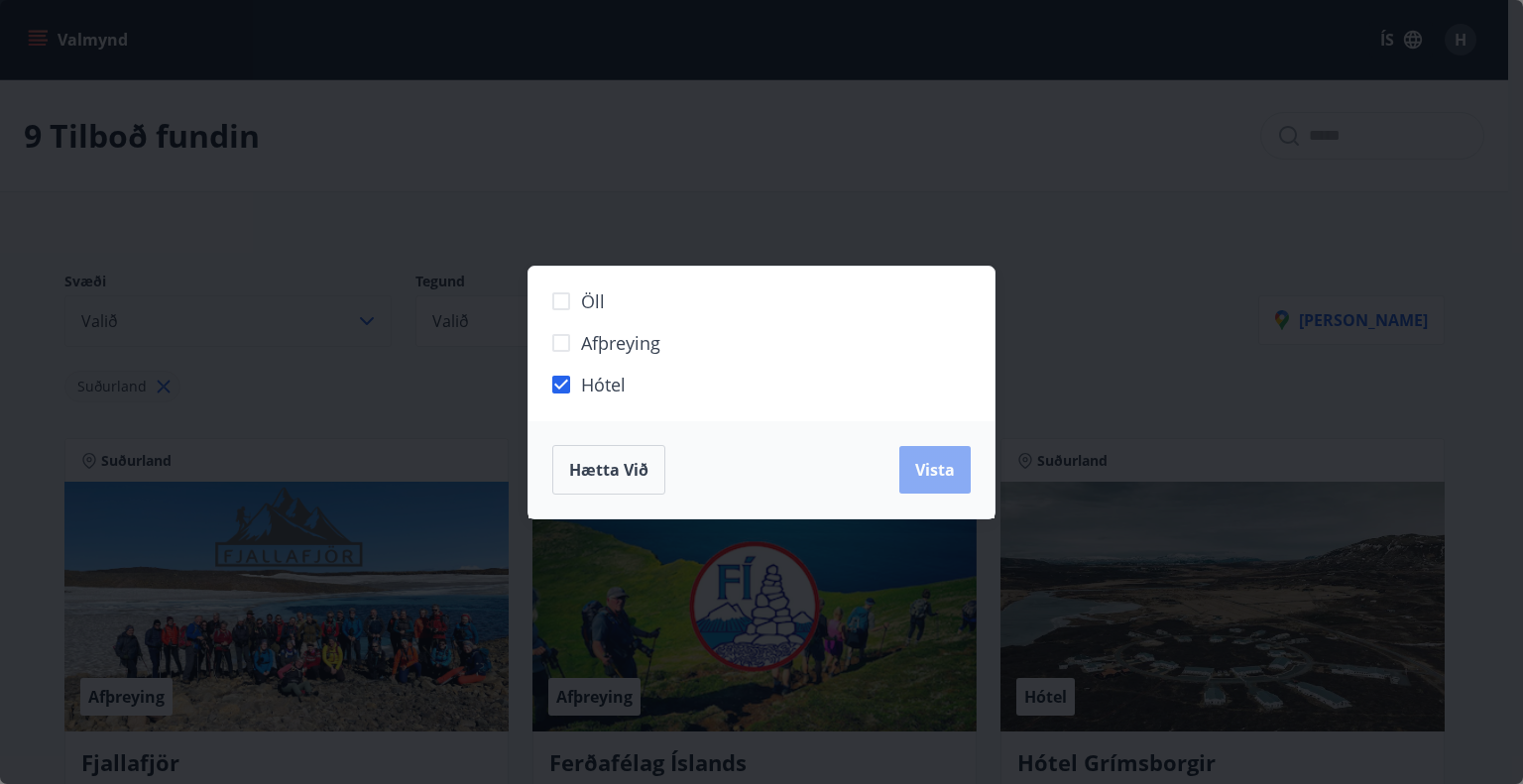 click on "Vista" at bounding box center [935, 470] 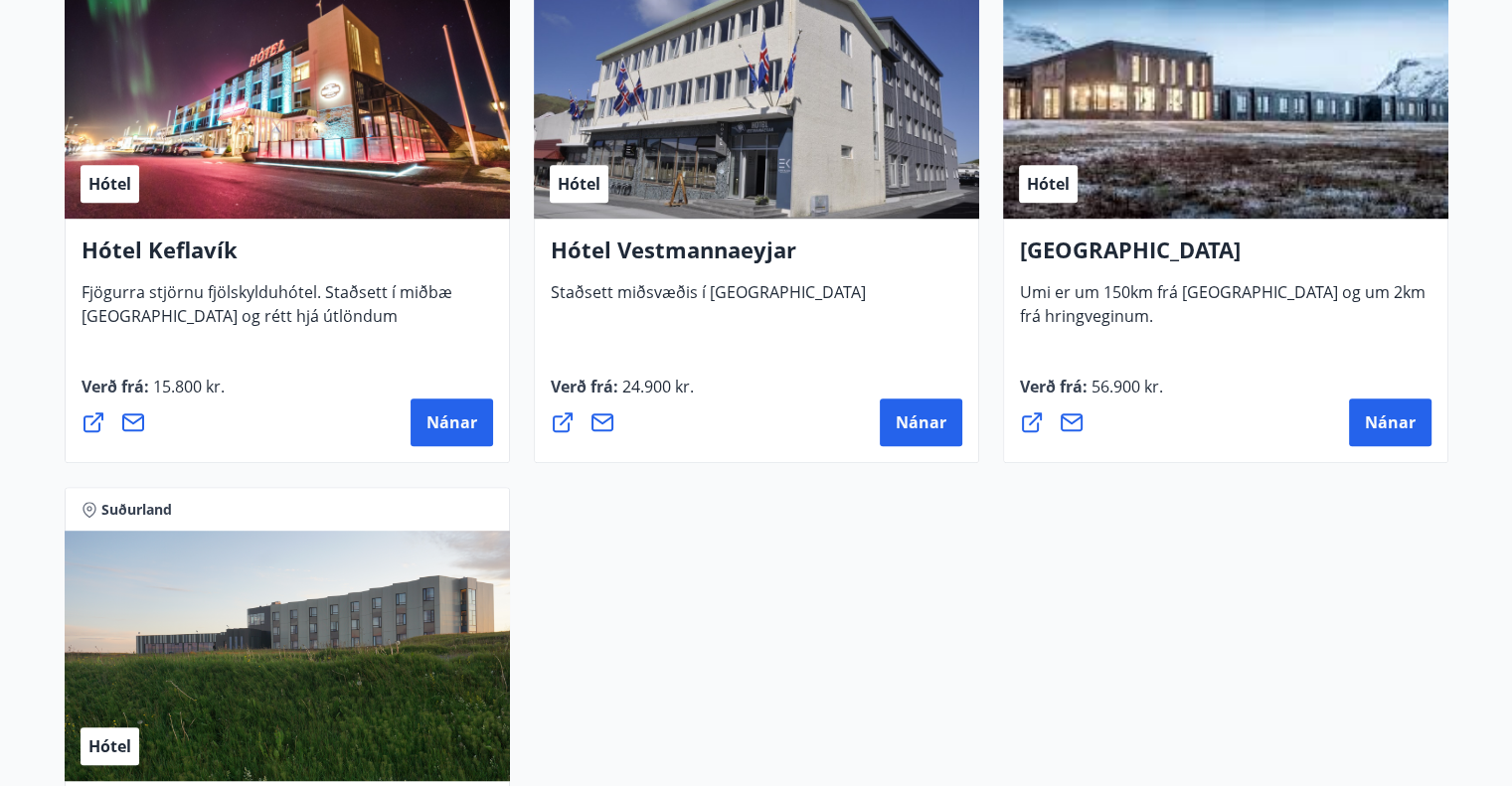 scroll, scrollTop: 1391, scrollLeft: 0, axis: vertical 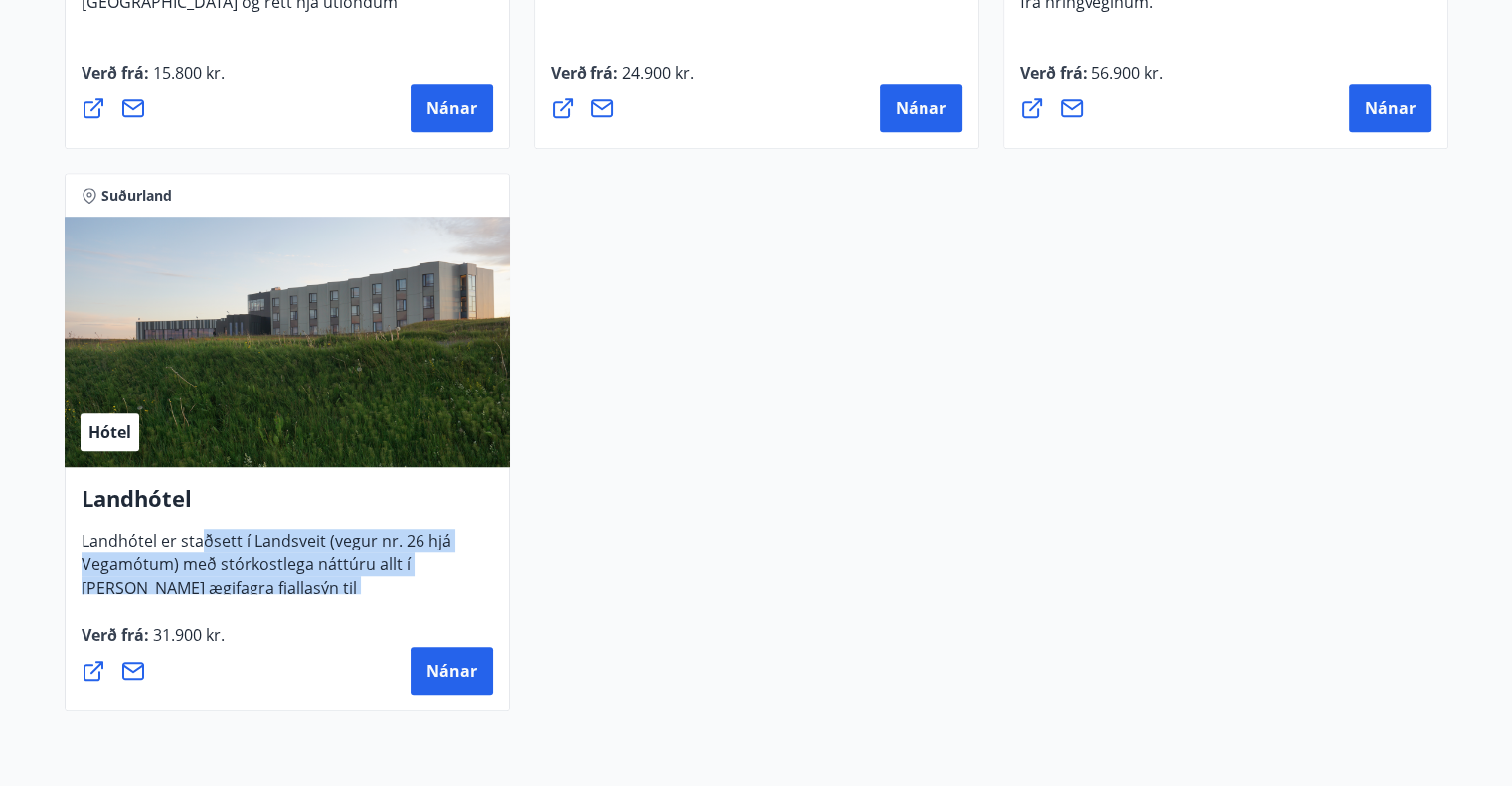 drag, startPoint x: 200, startPoint y: 536, endPoint x: 382, endPoint y: 584, distance: 188.22327 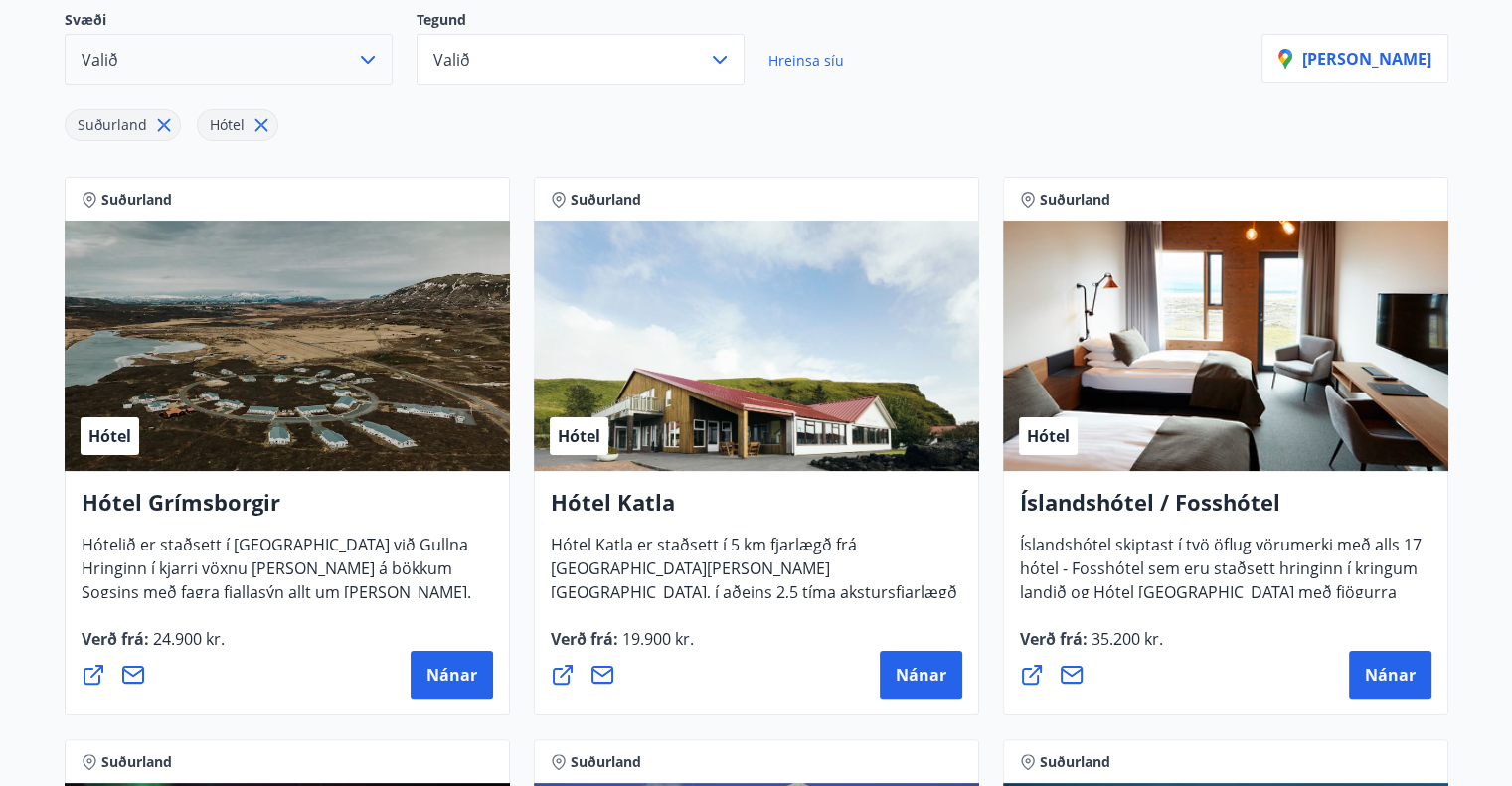 scroll, scrollTop: 397, scrollLeft: 0, axis: vertical 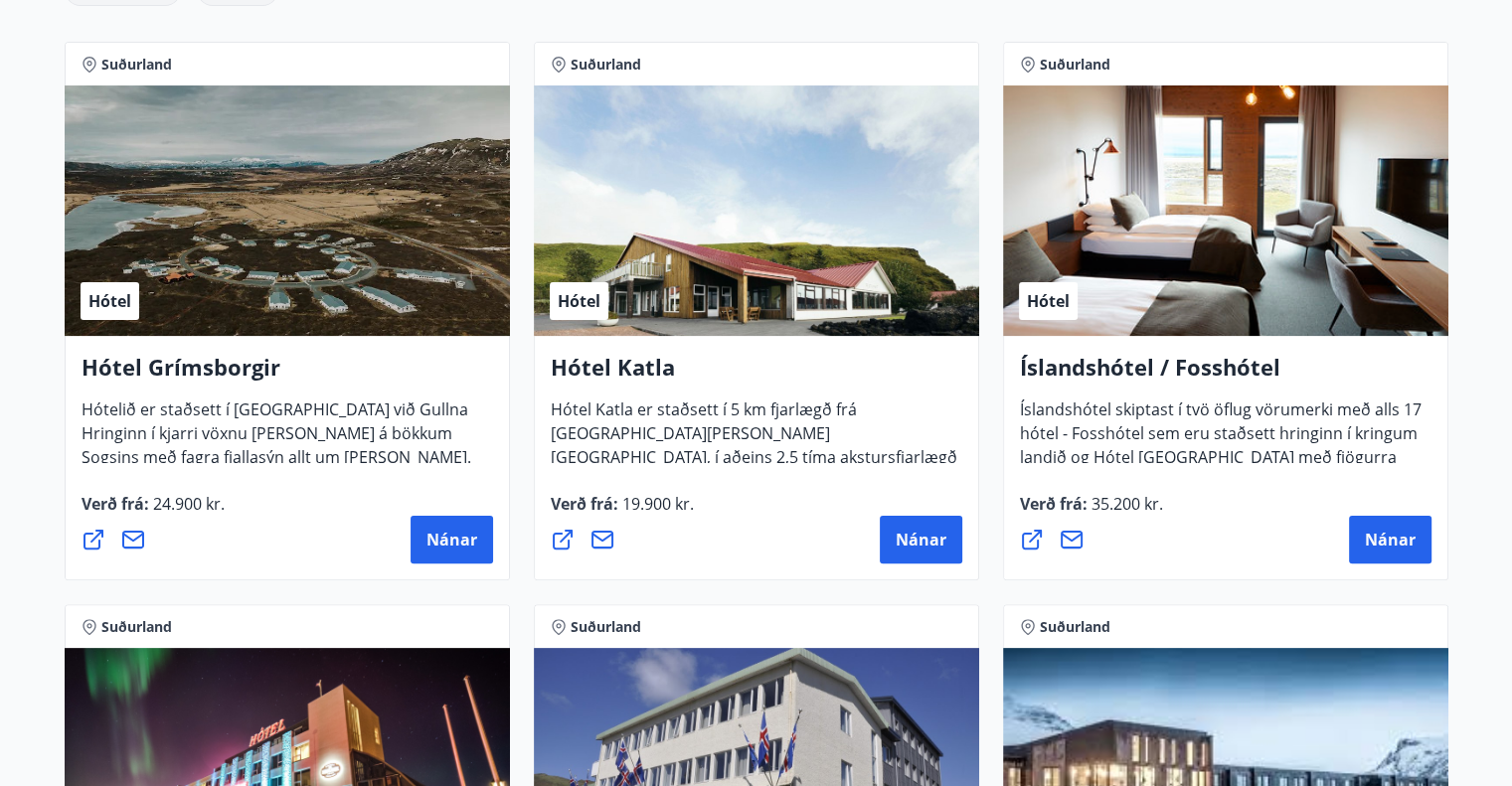 click on "Íslandshótel skiptast í tvö öflug vörumerki með alls 17 hótel - Fosshótel sem eru staðsett hringinn í kringum landið og Hótel [GEOGRAPHIC_DATA] með fjögurra stjörnu hótel í [GEOGRAPHIC_DATA]" at bounding box center [1221, 453] 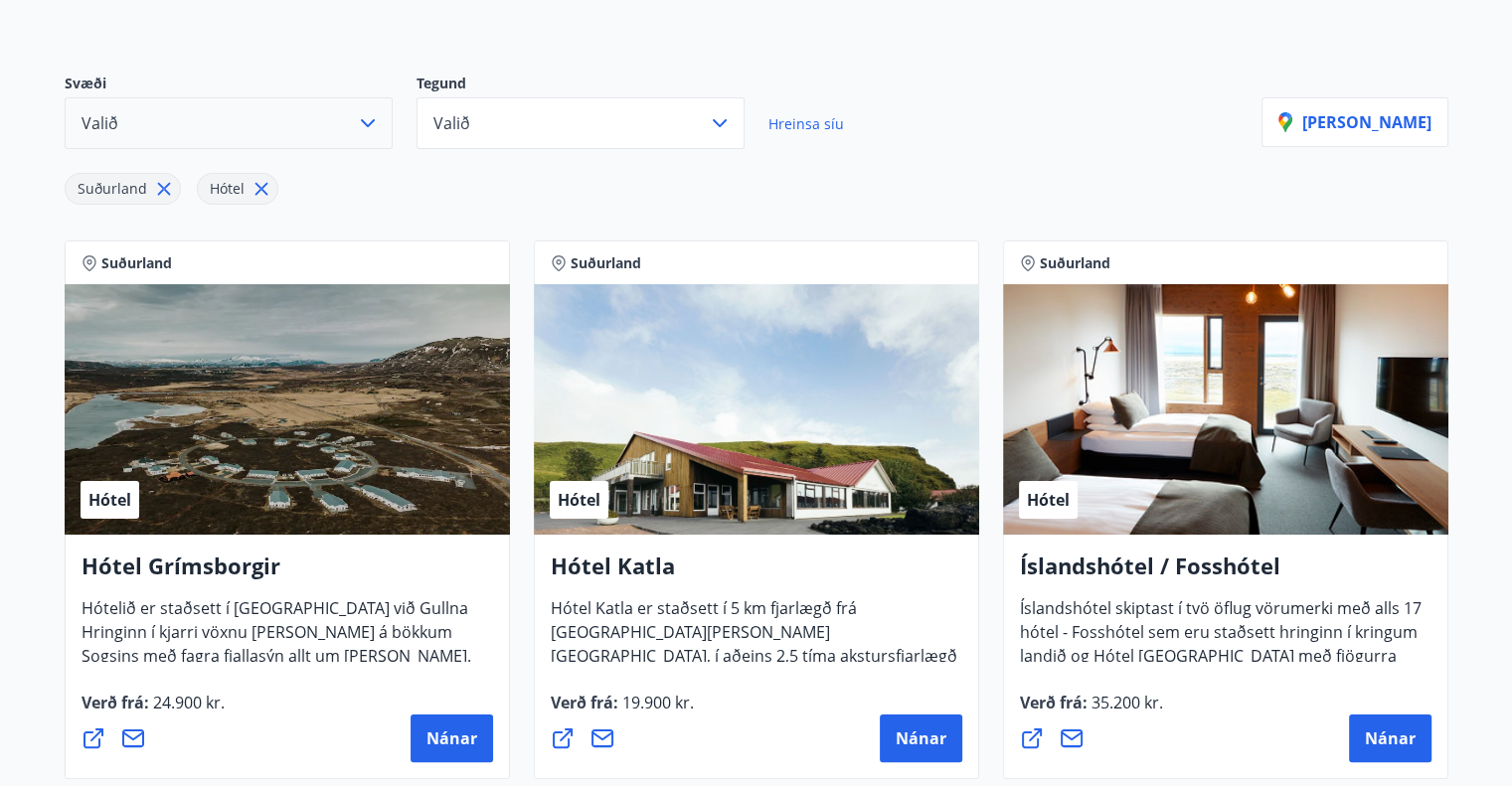 click 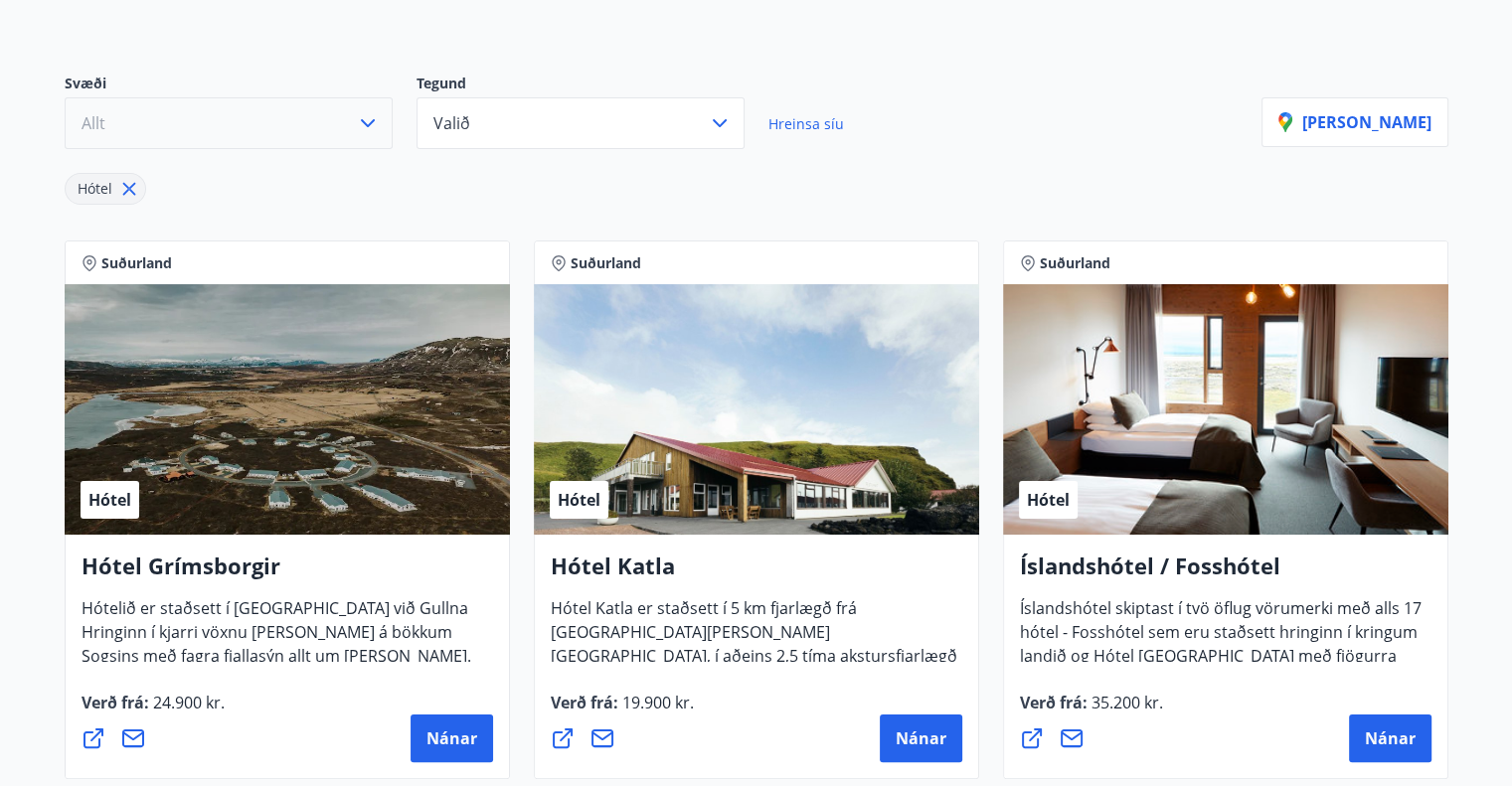 click 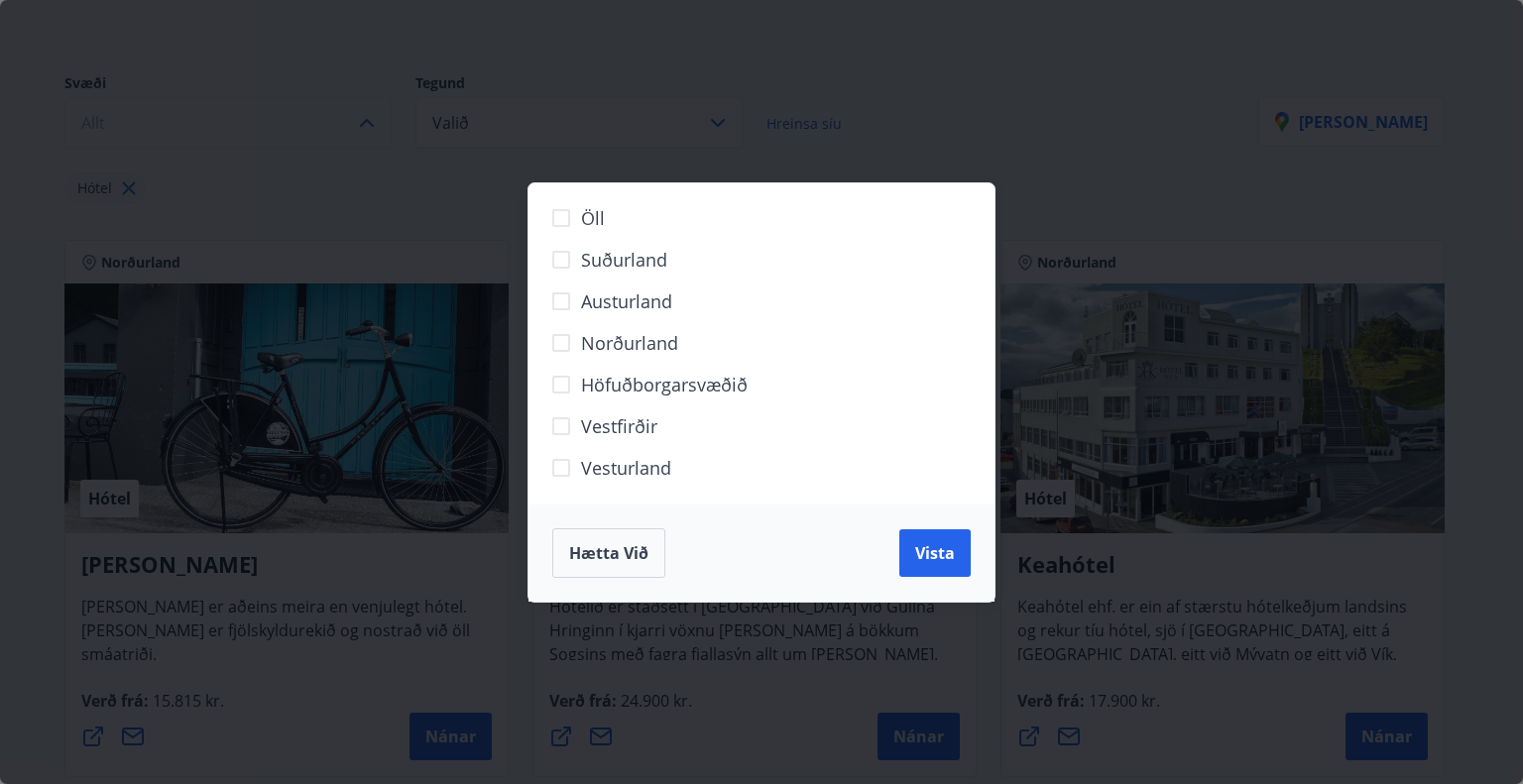 click on "Höfuðborgarsvæðið" at bounding box center (664, 385) 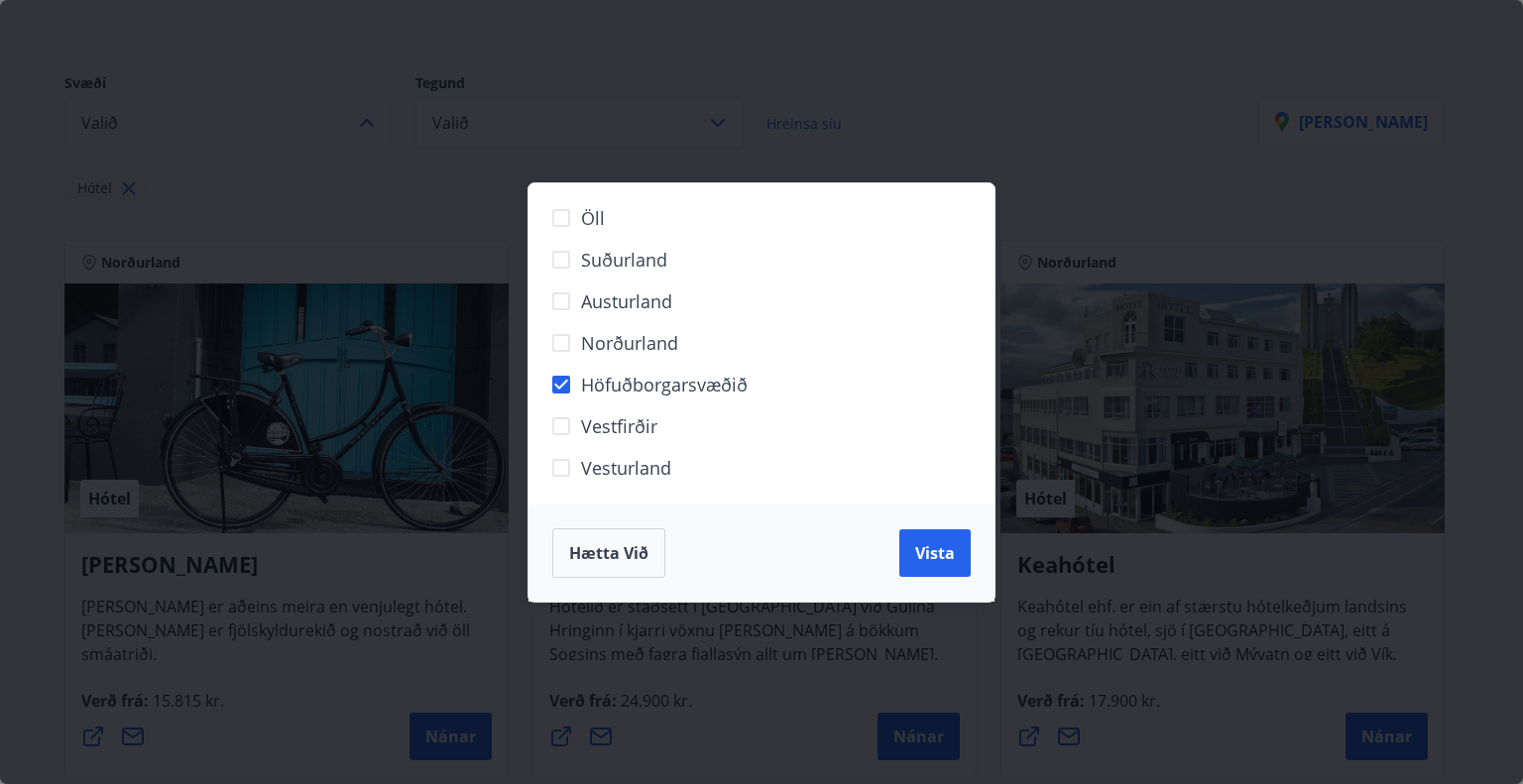 click on "Hætta við Vista" at bounding box center (762, 553) 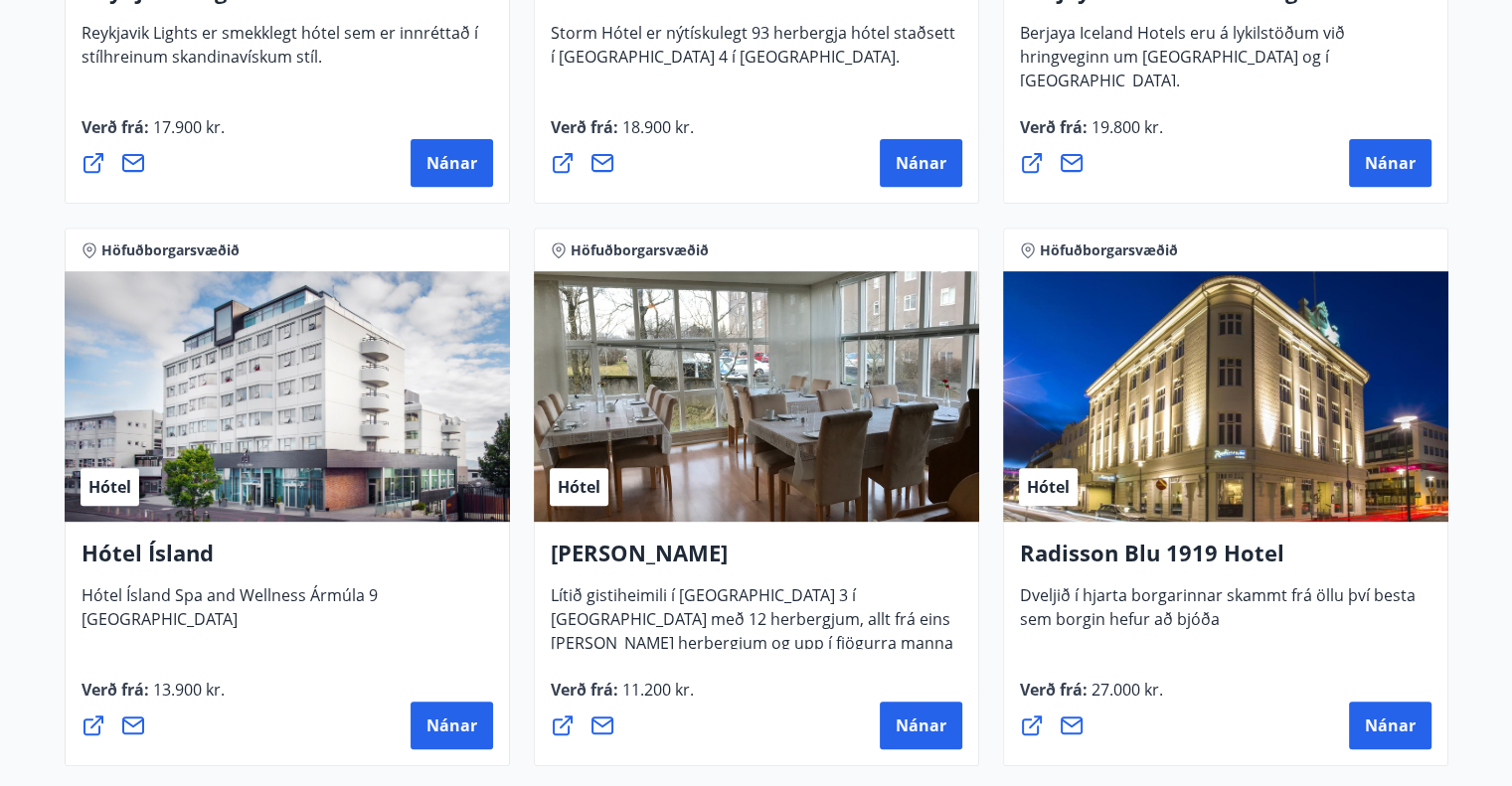 scroll, scrollTop: 795, scrollLeft: 0, axis: vertical 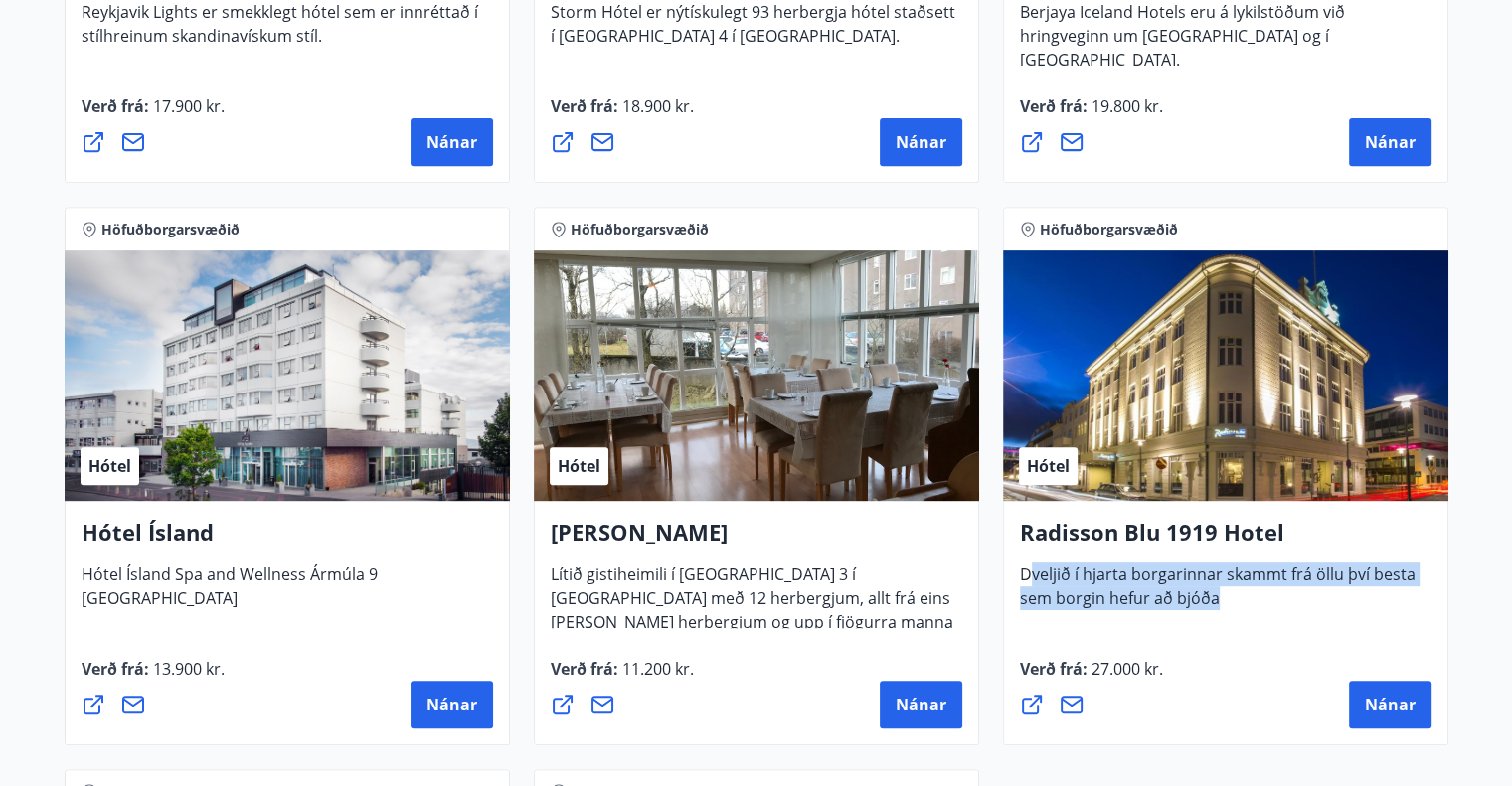 drag, startPoint x: 1220, startPoint y: 612, endPoint x: 1027, endPoint y: 580, distance: 195.63486 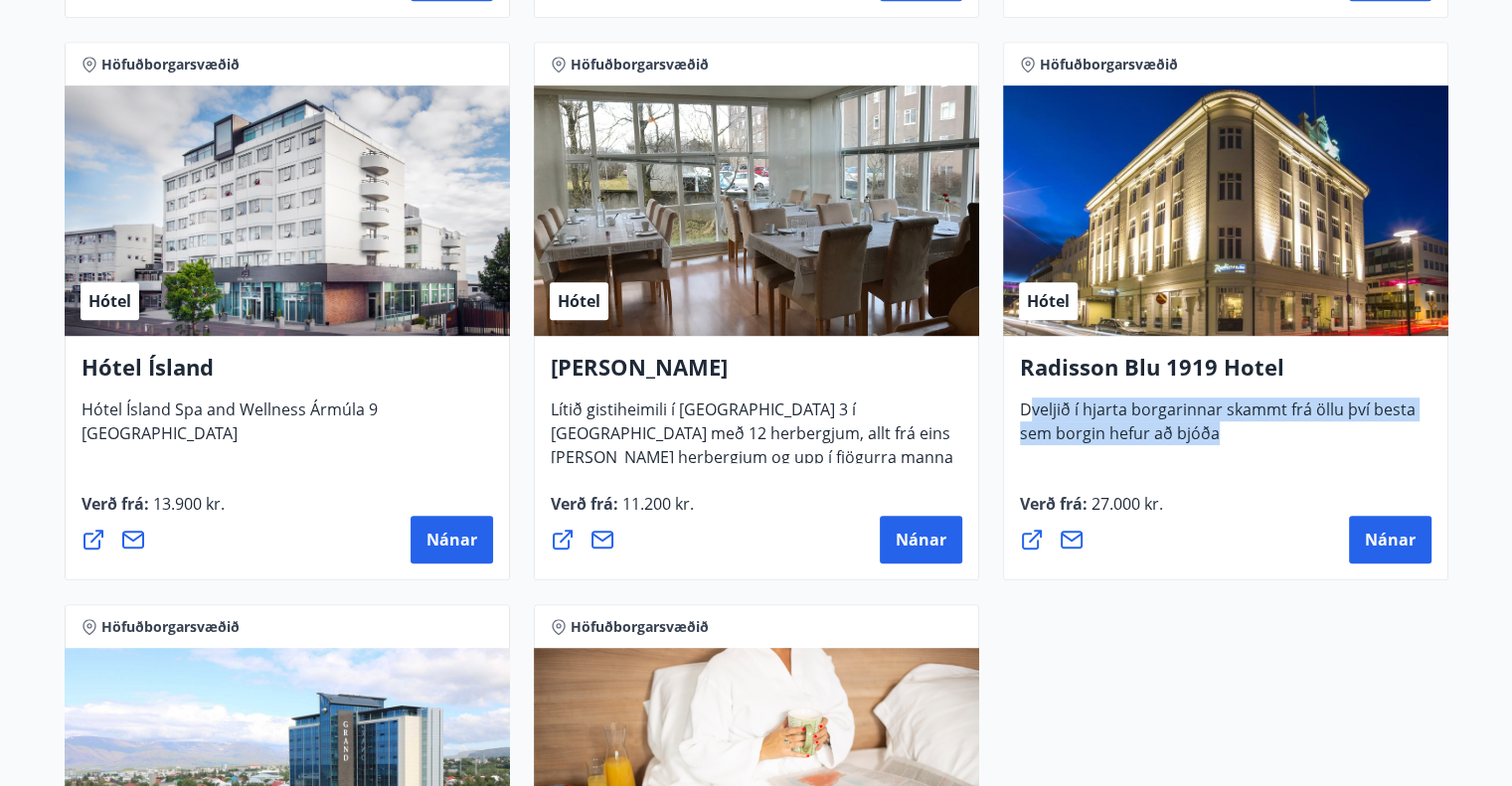 scroll, scrollTop: 994, scrollLeft: 0, axis: vertical 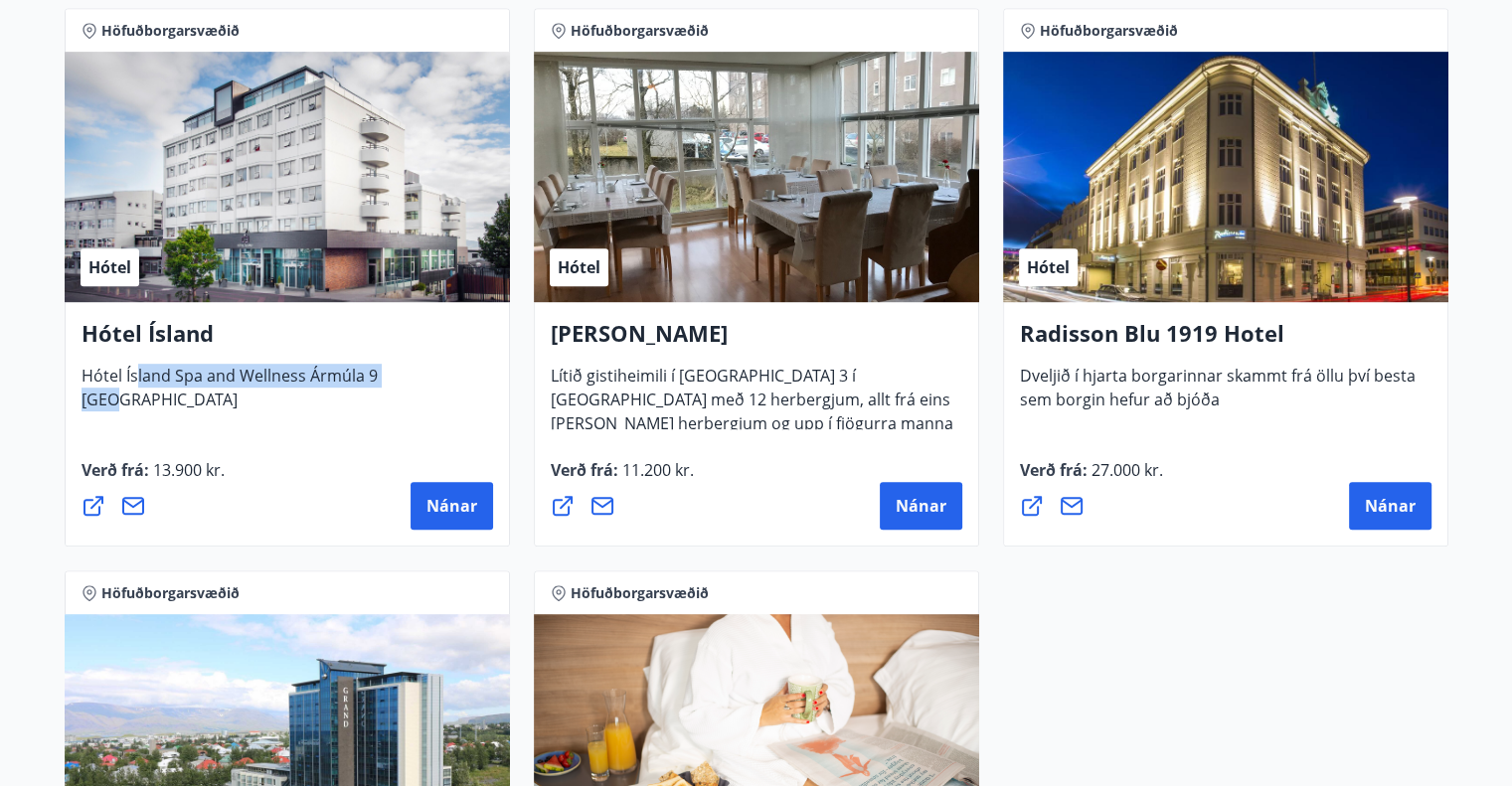 drag, startPoint x: 135, startPoint y: 373, endPoint x: 453, endPoint y: 366, distance: 318.07703 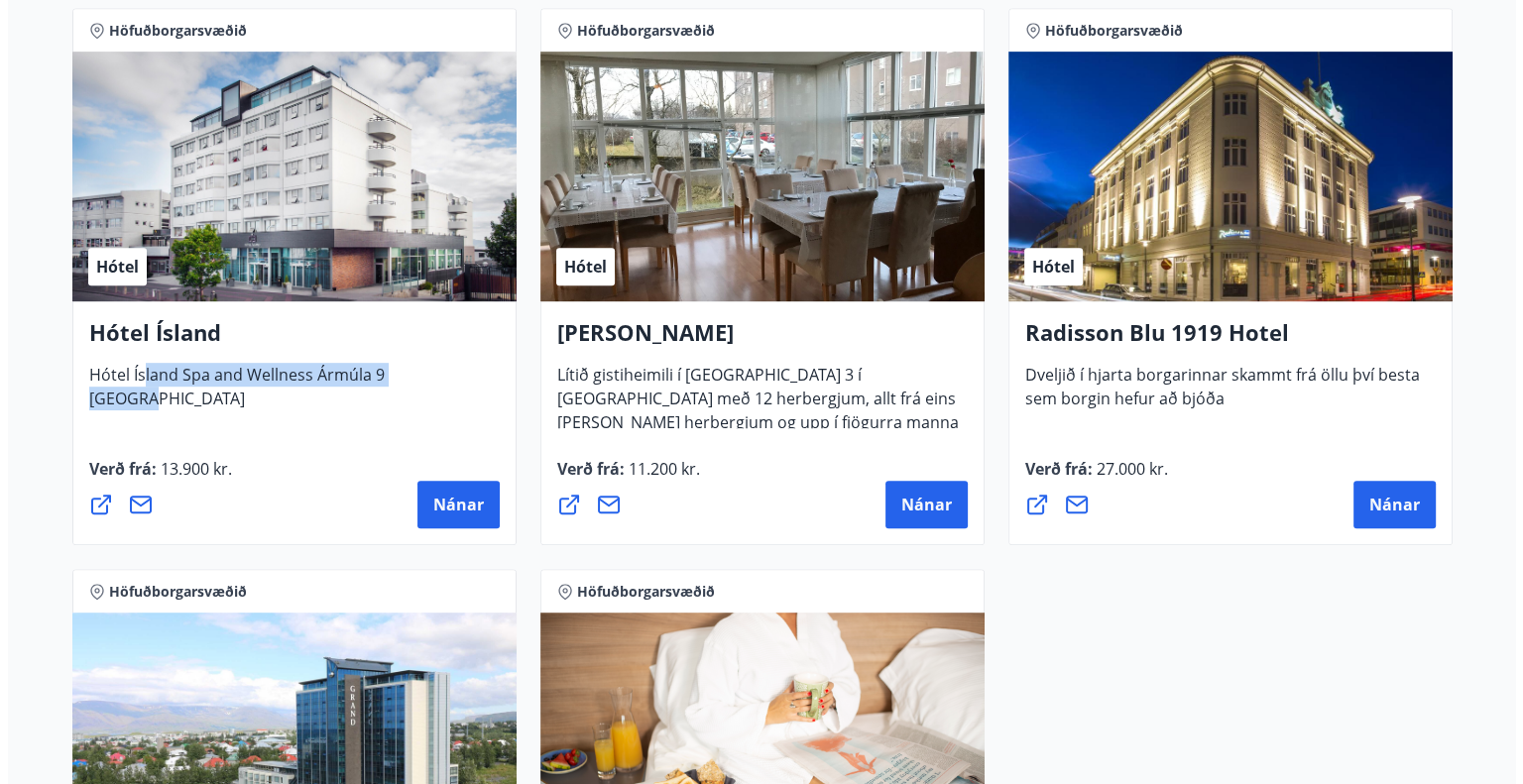 scroll, scrollTop: 991, scrollLeft: 0, axis: vertical 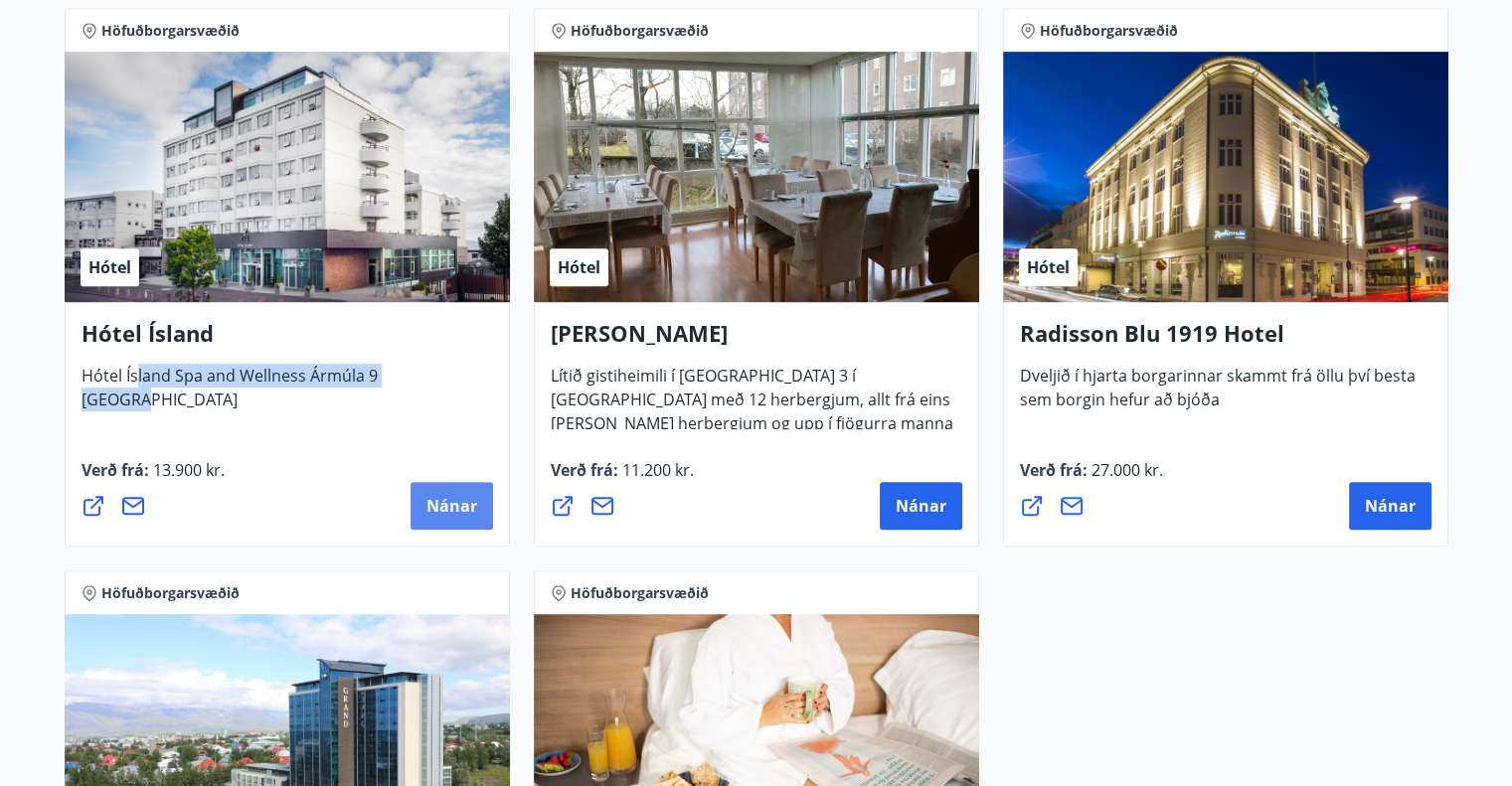 click on "Nánar" at bounding box center [451, 506] 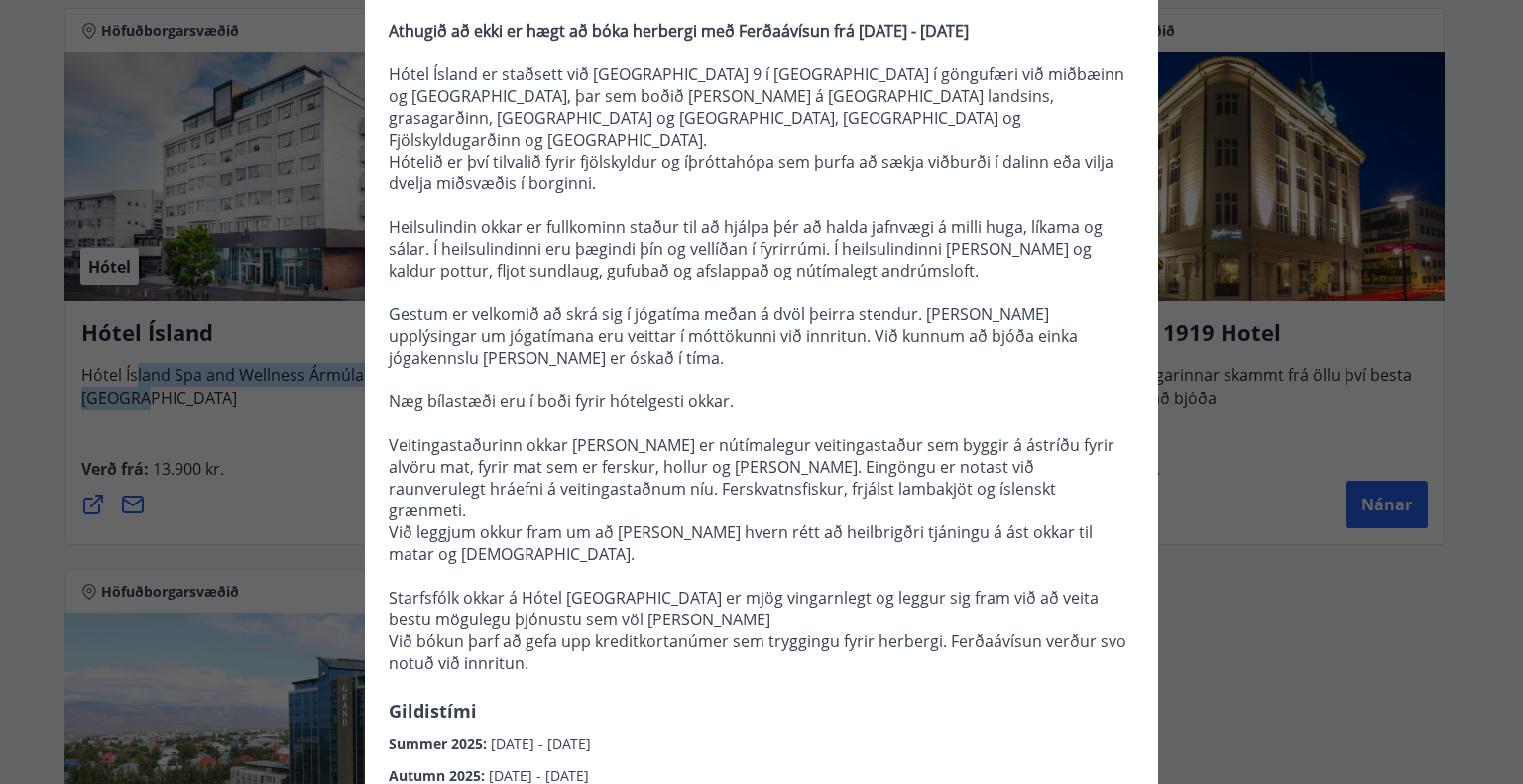 scroll, scrollTop: 0, scrollLeft: 0, axis: both 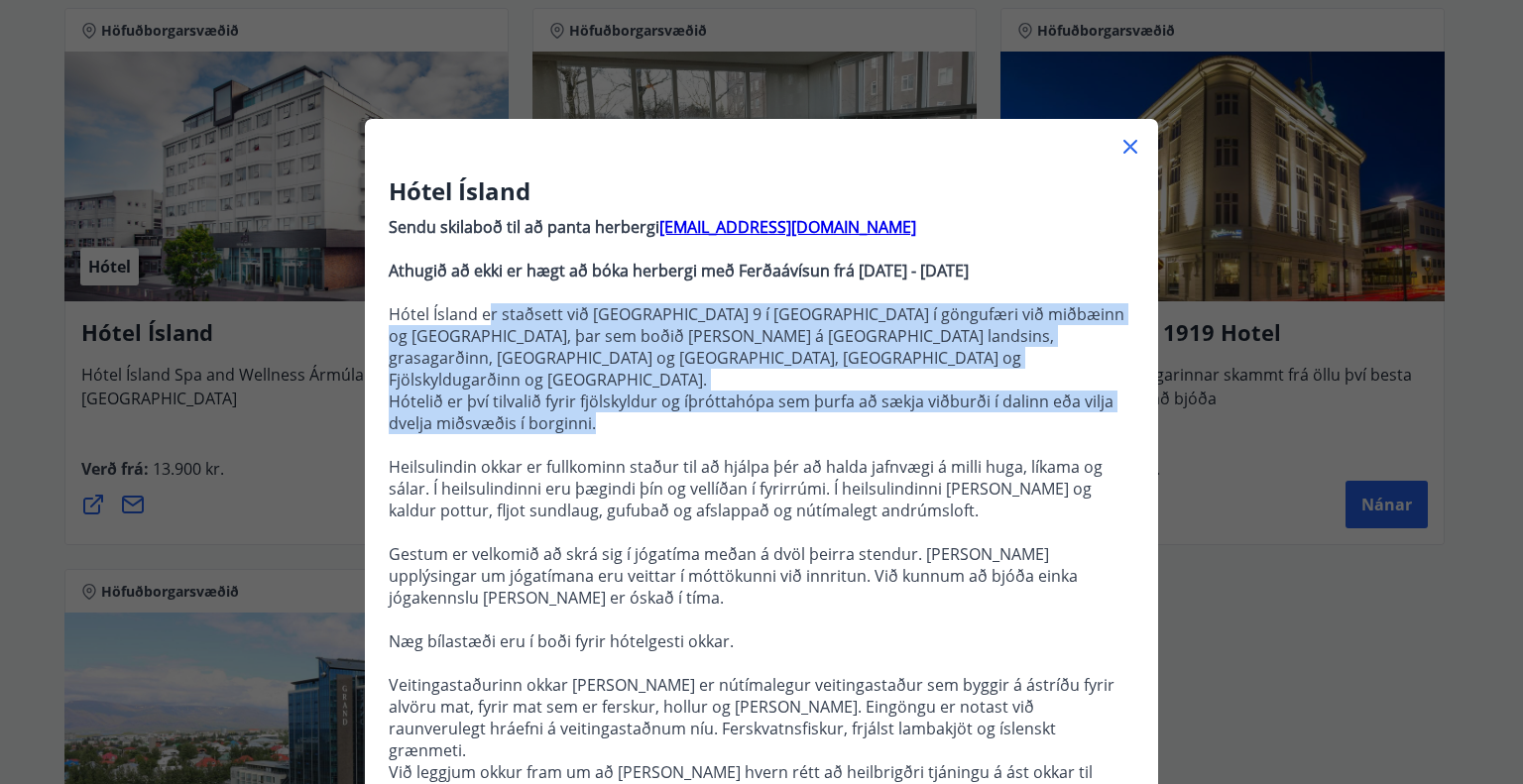 drag, startPoint x: 484, startPoint y: 324, endPoint x: 607, endPoint y: 403, distance: 146.18481 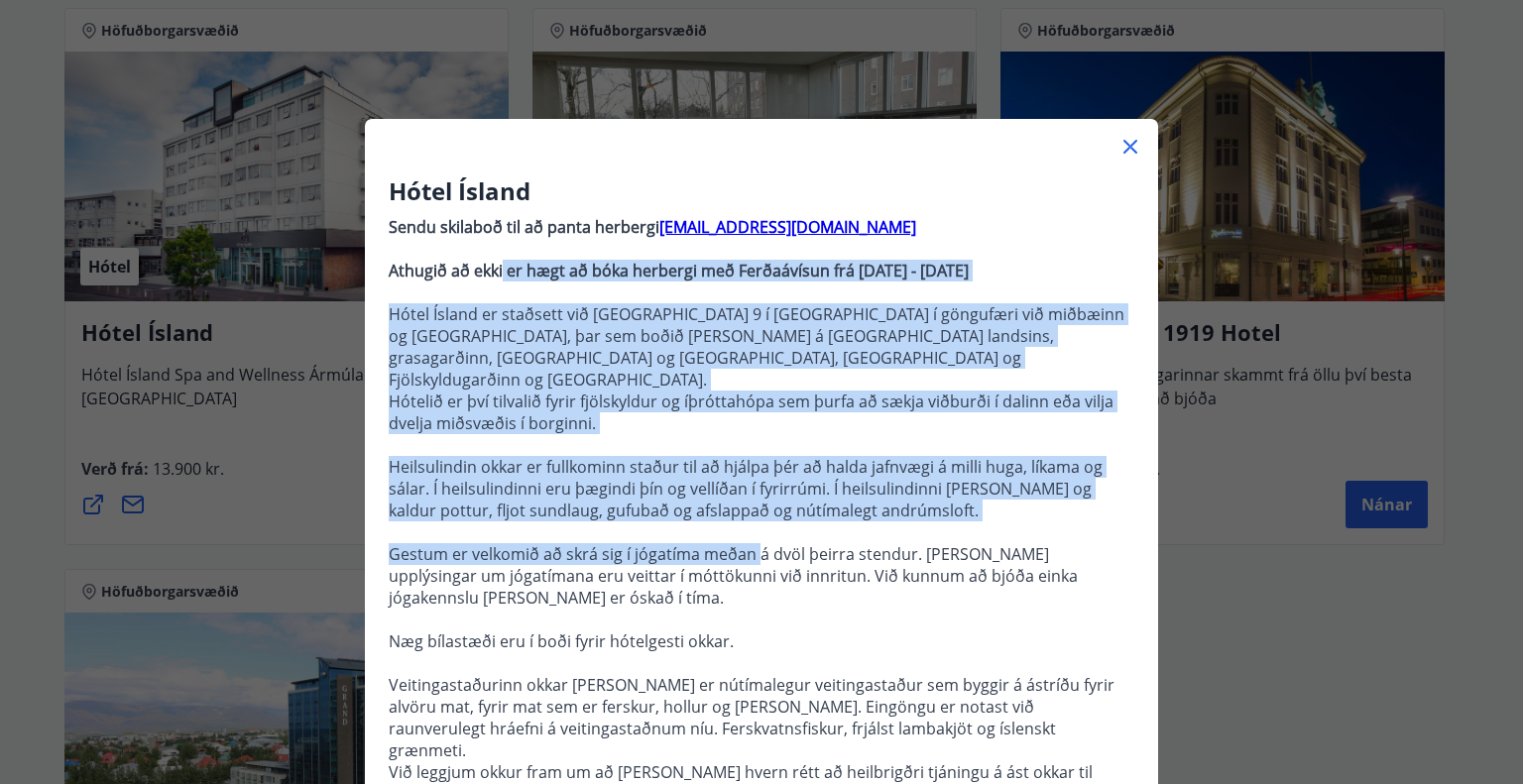 drag, startPoint x: 494, startPoint y: 261, endPoint x: 768, endPoint y: 580, distance: 420.51992 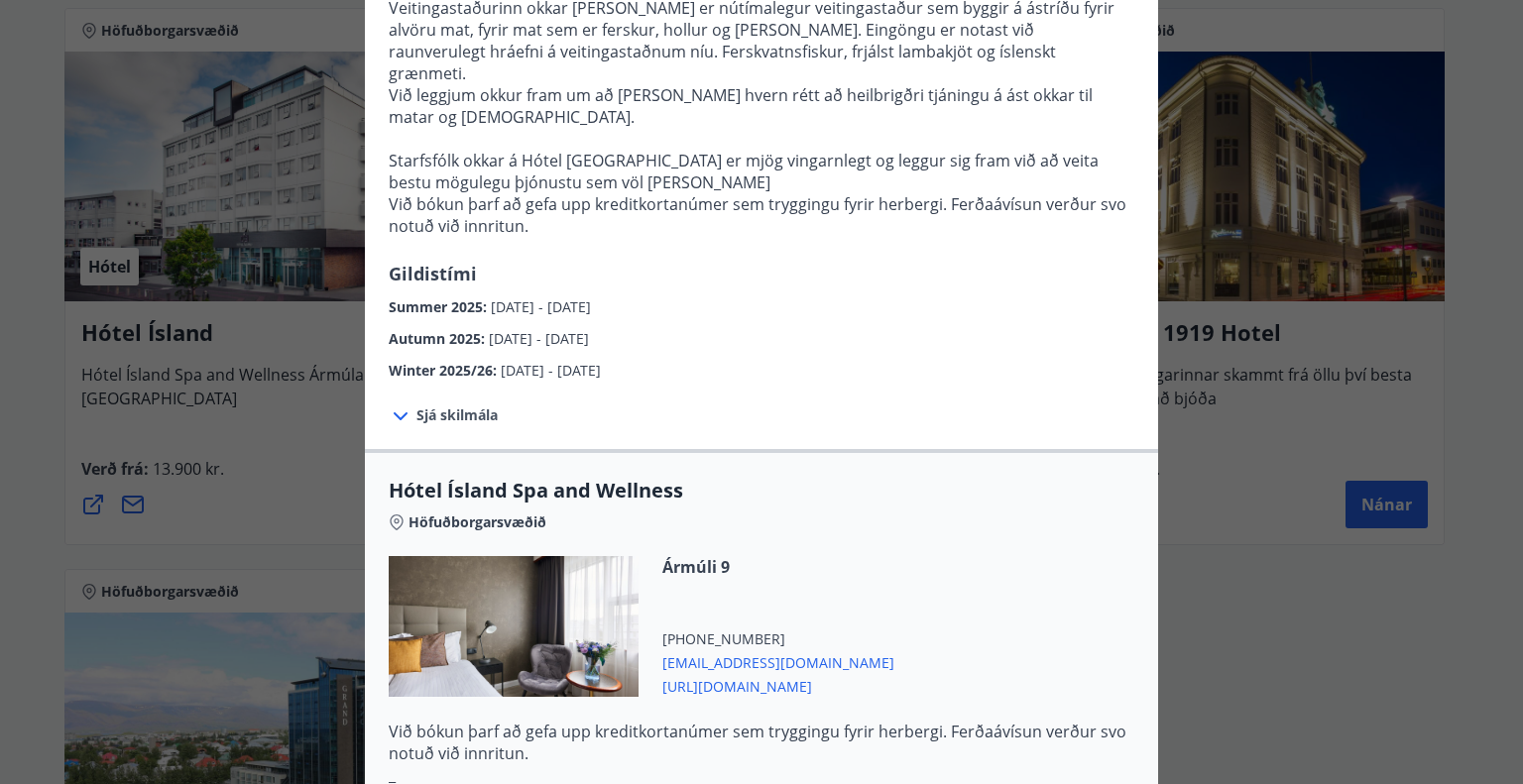 scroll, scrollTop: 694, scrollLeft: 0, axis: vertical 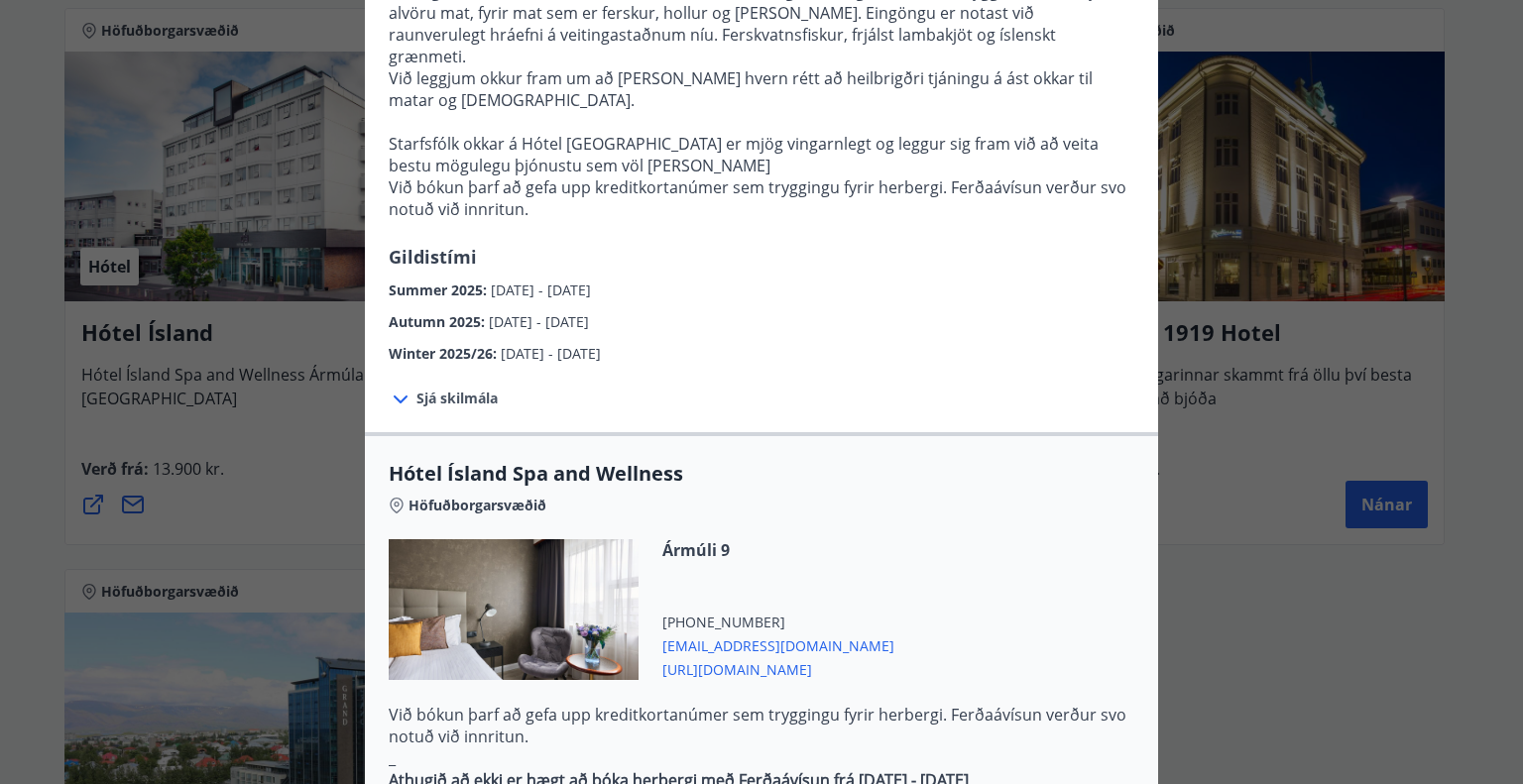 drag, startPoint x: 447, startPoint y: 217, endPoint x: 780, endPoint y: 249, distance: 334.534 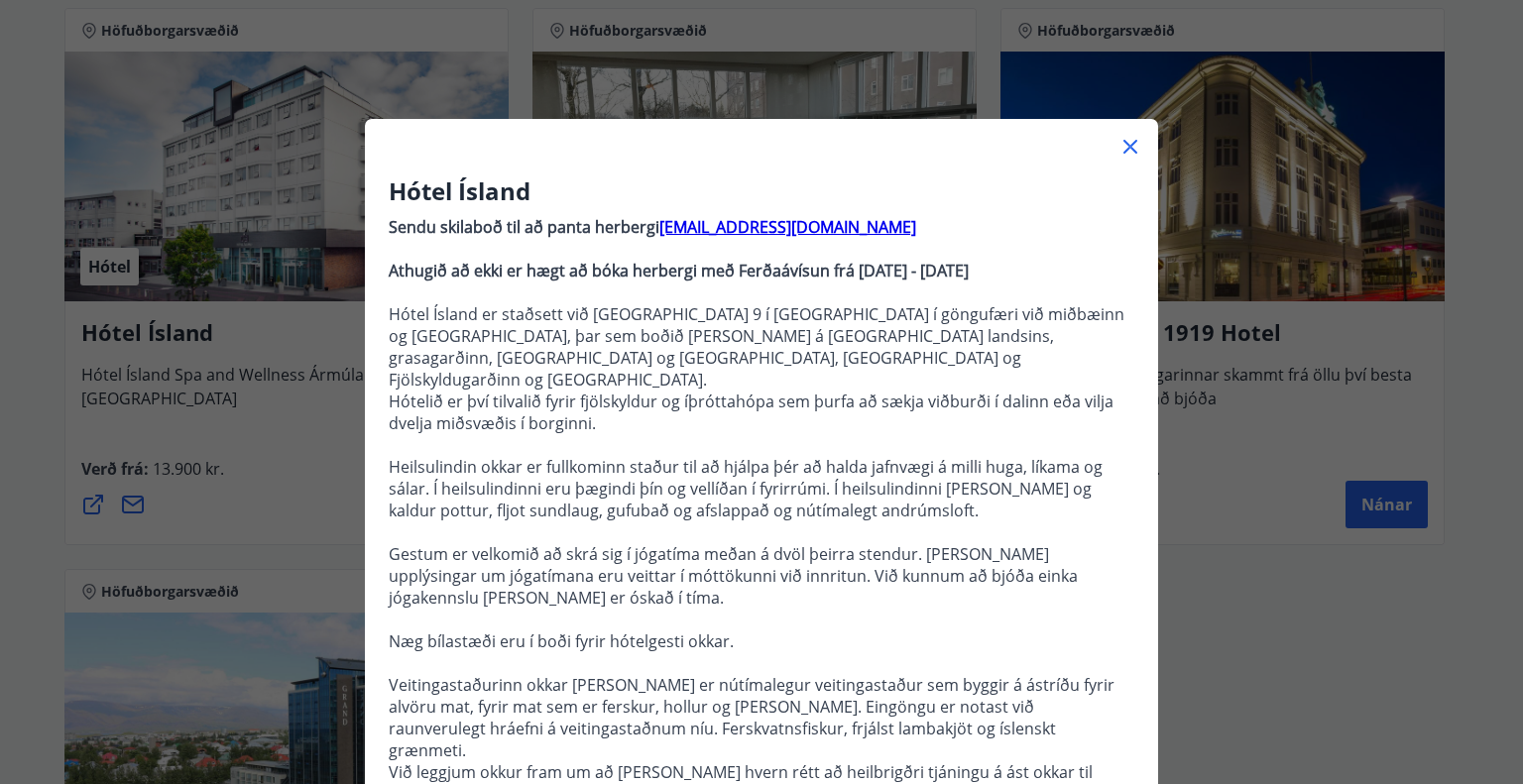 click on "Hótel Ísland Sendu skilaboð til að panta herbergi  [EMAIL_ADDRESS][DOMAIN_NAME]
Athugið að ekki er hægt að bóka herbergi með Ferðaávísun frá [DATE] - [DATE]
Hótel Ísland er staðsett við Ármúla 9 í [GEOGRAPHIC_DATA] í göngufæri við miðbæinn og [GEOGRAPHIC_DATA], þar sem boðið [PERSON_NAME] á stærstu útisundlaug landsins, grasagarðinn, [GEOGRAPHIC_DATA] og [GEOGRAPHIC_DATA], [GEOGRAPHIC_DATA] og Fjölskyldugarðinn og [GEOGRAPHIC_DATA].
Hótelið er því tilvalið fyrir fjölskyldur og íþróttahópa sem þurfa að sækja viðburði í dalinn eða vilja dvelja miðsvæðis í borginni.
Heilsulindin okkar er fullkominn staður til að hjálpa þér að halda jafnvægi á milli huga, líkama og sálar. Í heilsulindinni eru þægindi þín og vellíðan í fyrirrúmi. Í heilsulindinni [PERSON_NAME] og kaldur pottur, fljot sundlaug, gufubað og afslappað og nútímalegt andrúmsloft.
Næg bílastæði eru í boði fyrir hótelgesti okkar.
Gildistími Summer 2025 : : :" at bounding box center (762, 392) 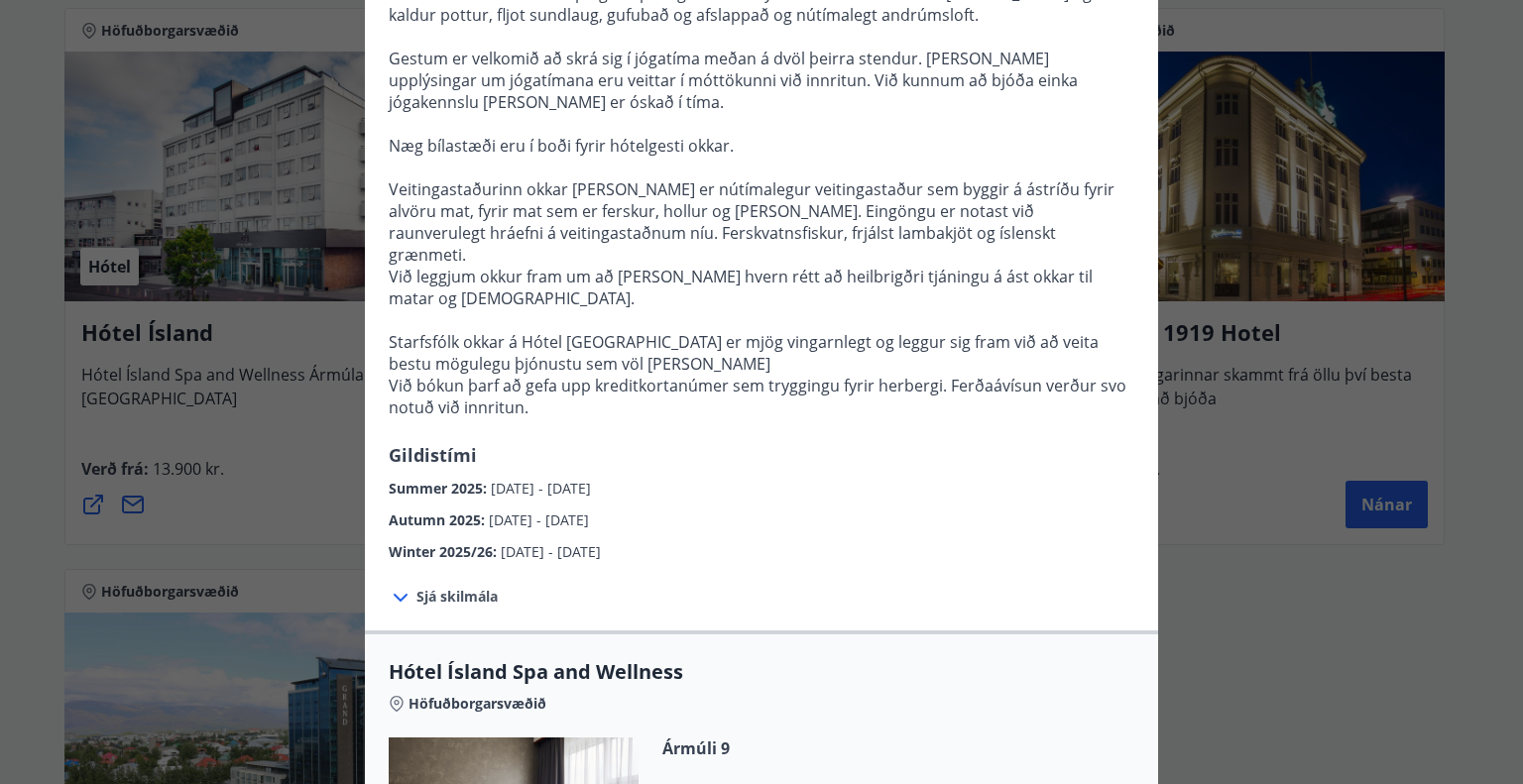 scroll, scrollTop: 793, scrollLeft: 0, axis: vertical 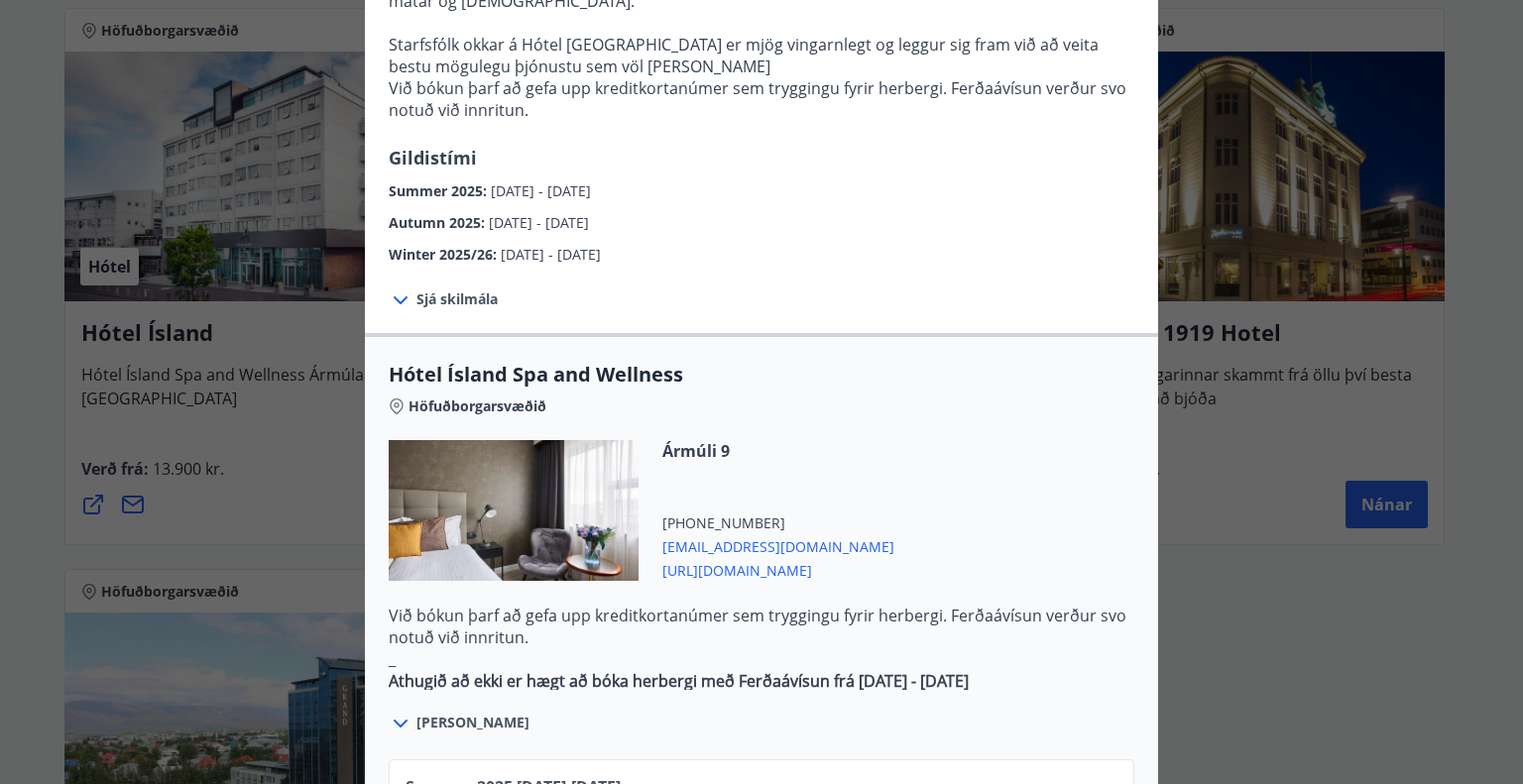 click on "[EMAIL_ADDRESS][DOMAIN_NAME]" at bounding box center (778, 545) 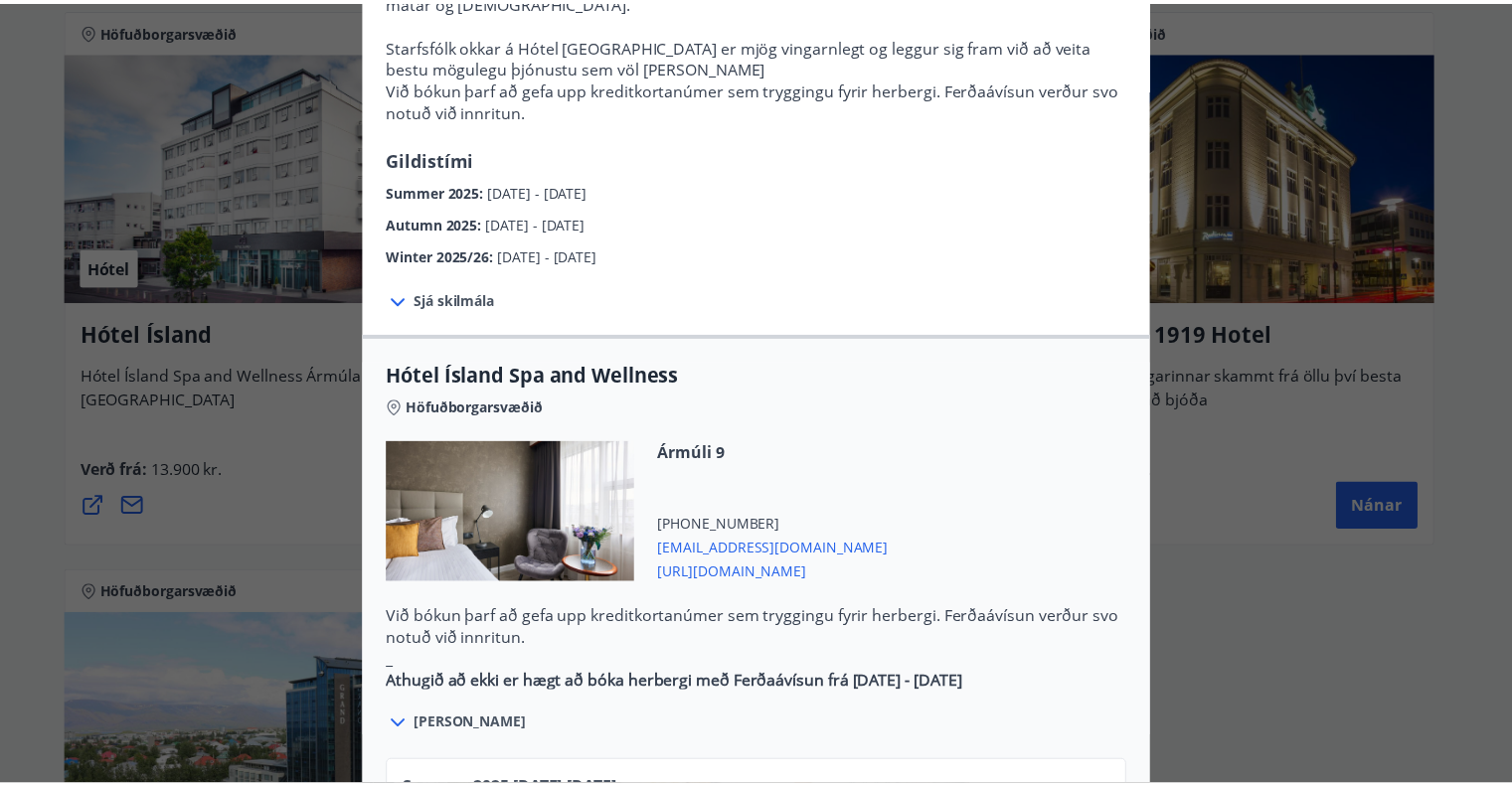 scroll, scrollTop: 0, scrollLeft: 0, axis: both 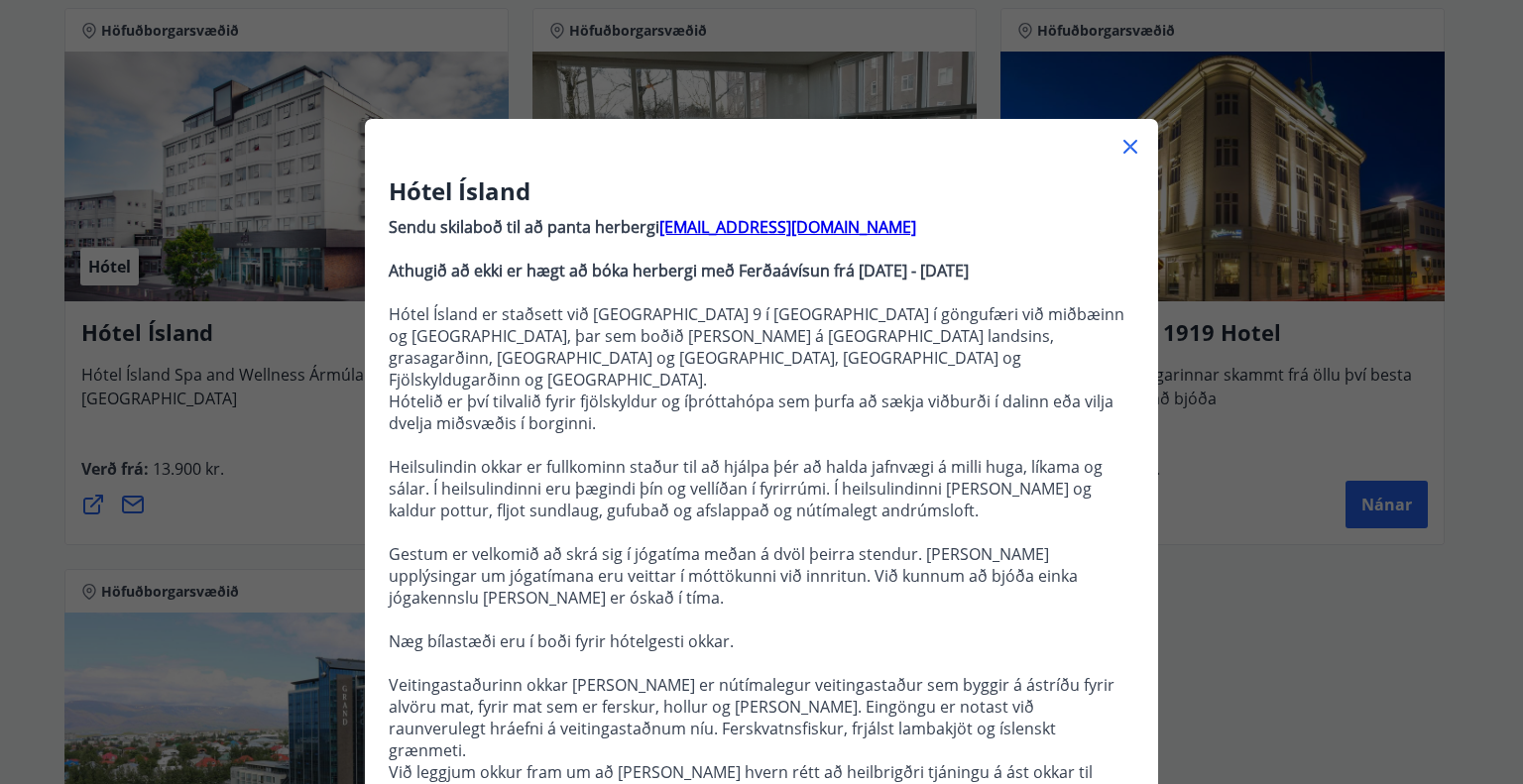 click 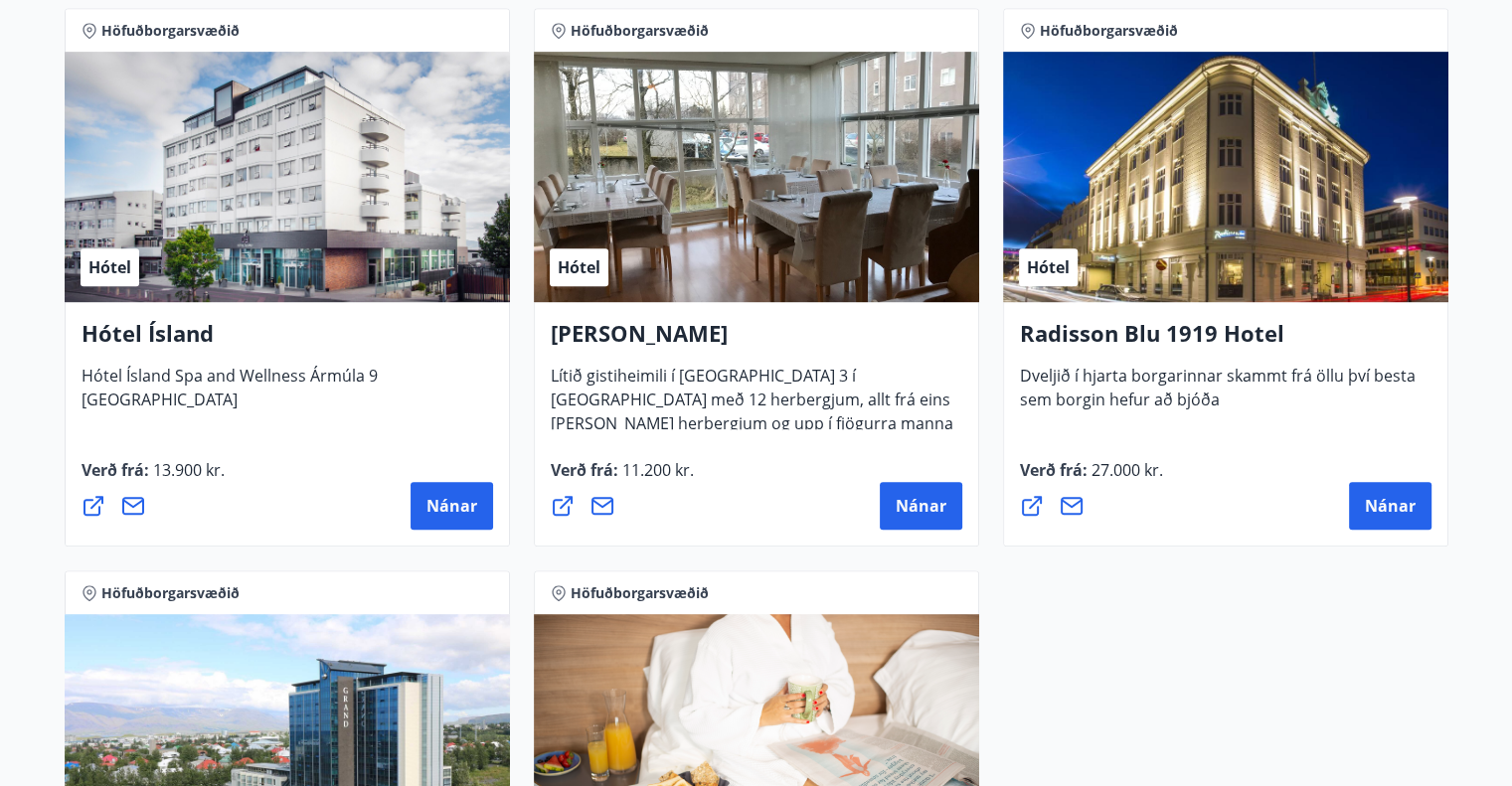 scroll, scrollTop: 1491, scrollLeft: 0, axis: vertical 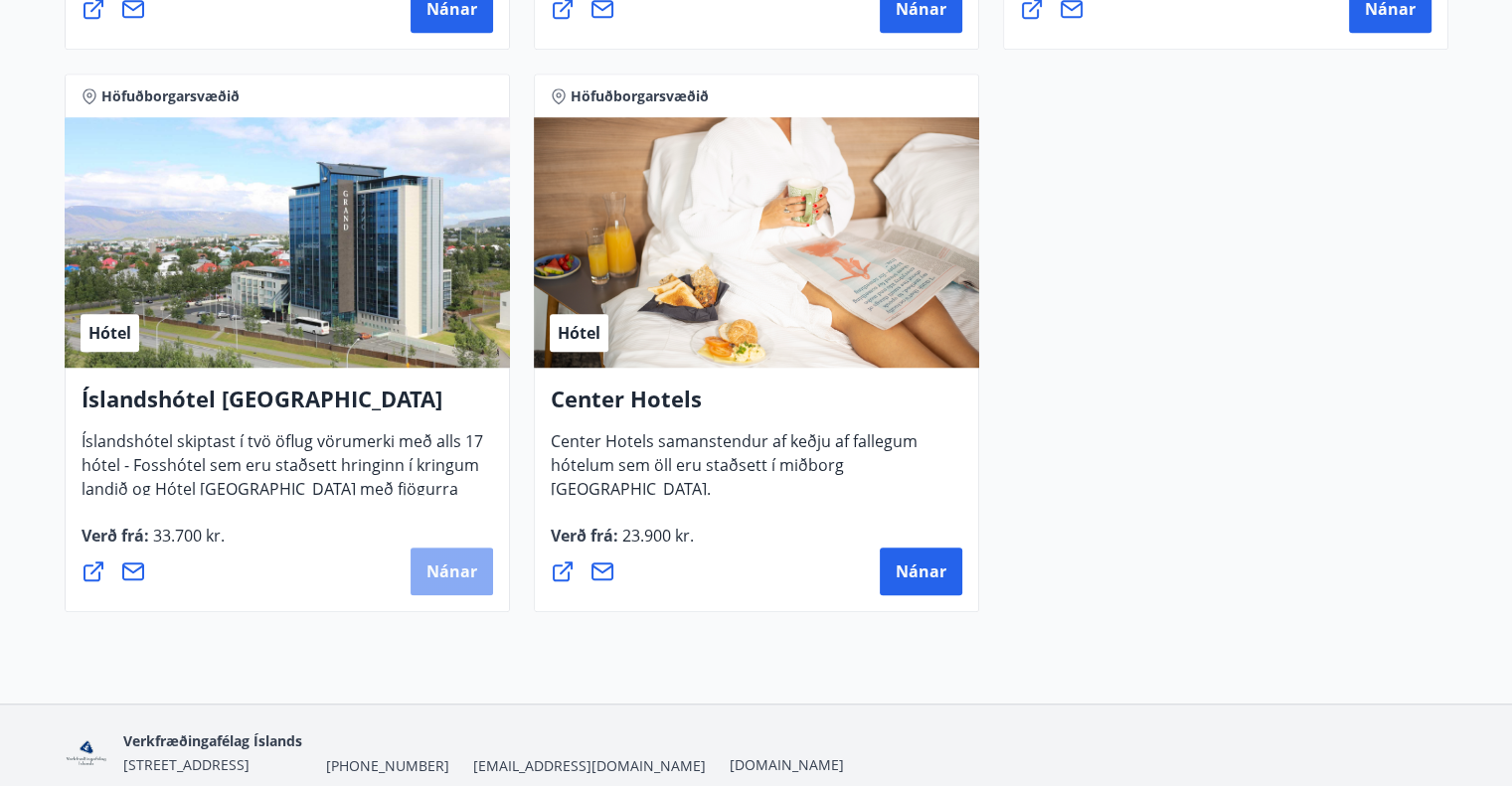 click on "Nánar" at bounding box center (451, 571) 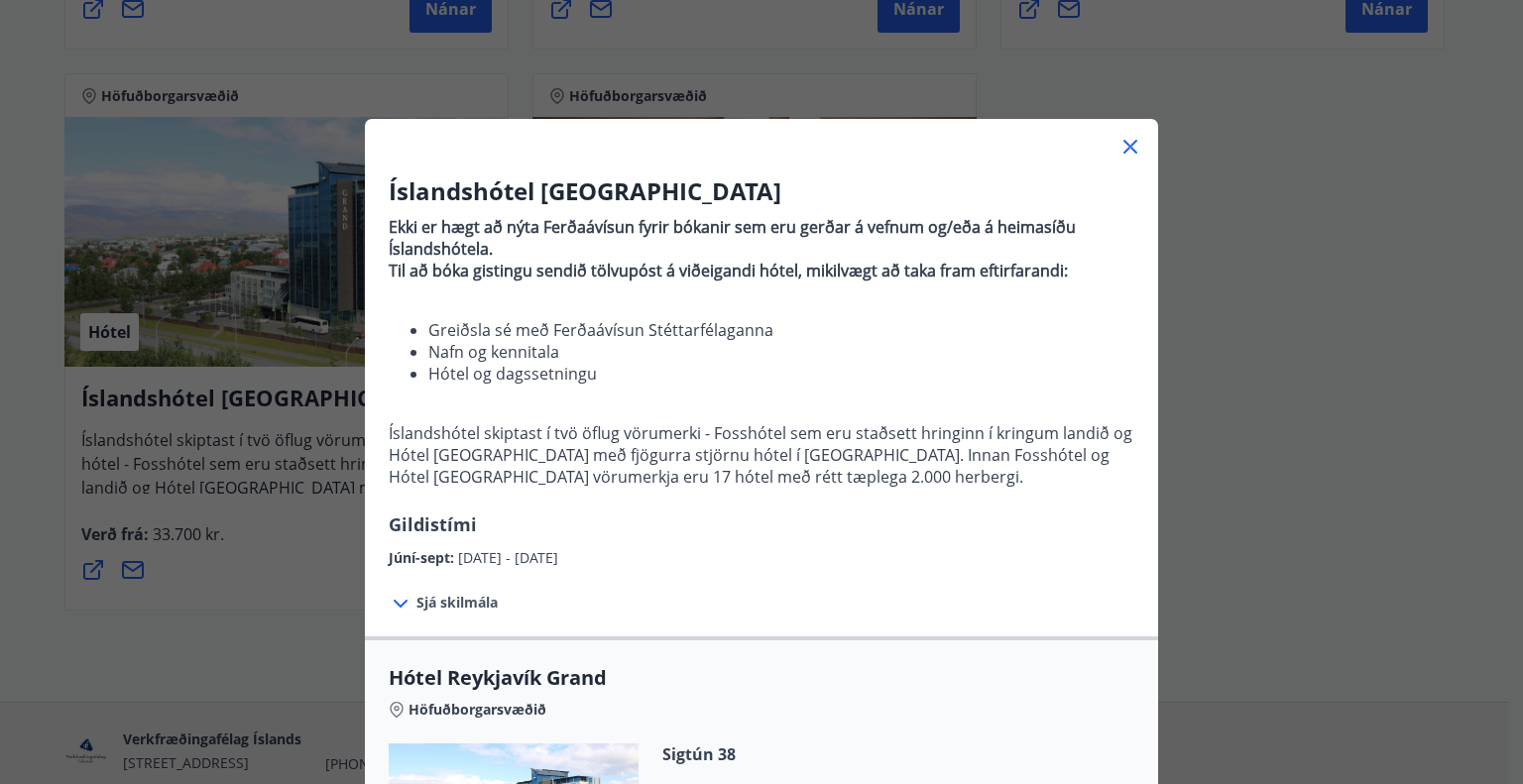 click on "Íslandshótel Reykjavík Ekki er hægt að nýta Ferðaávísun fyrir bókanir sem eru gerðar á vefnum og/eða á heimasíðu Íslandshótela.
Til að bóka gistingu sendið tölvupóst á viðeigandi hótel, mikilvægt að taka fram eftirfarandi:
Greiðsla sé með Ferðaávísun Stéttarfélaganna
Nafn og kennitala
Hótel og dagssetningu
Íslandshótel skiptast í tvö öflug vörumerki - Fosshótel sem eru staðsett hringinn í kringum landið og Hótel [GEOGRAPHIC_DATA] með fjögurra stjörnu hótel í [GEOGRAPHIC_DATA]. Innan Fosshótel og Hótel [GEOGRAPHIC_DATA] vörumerkja eru 17 hótel með rétt tæplega 2.000 herbergi.
Gildistími Júní-sept : [DATE] - [DATE] Sjá skilmála Sérverð [PERSON_NAME] fyrir standard herbergi með morgunverði, hótelin áskilja sér rétt til að bjóða hærra gjald fyrir aðrar herbergjatýpur.
Sérverð [PERSON_NAME] ekki á sérstökum álagstímum til dæmis á áramótum.
Sérverð eru takmörkuð háð framboði á hótelherbergjum.
Höfuðborgarsvæðið" at bounding box center (762, 392) 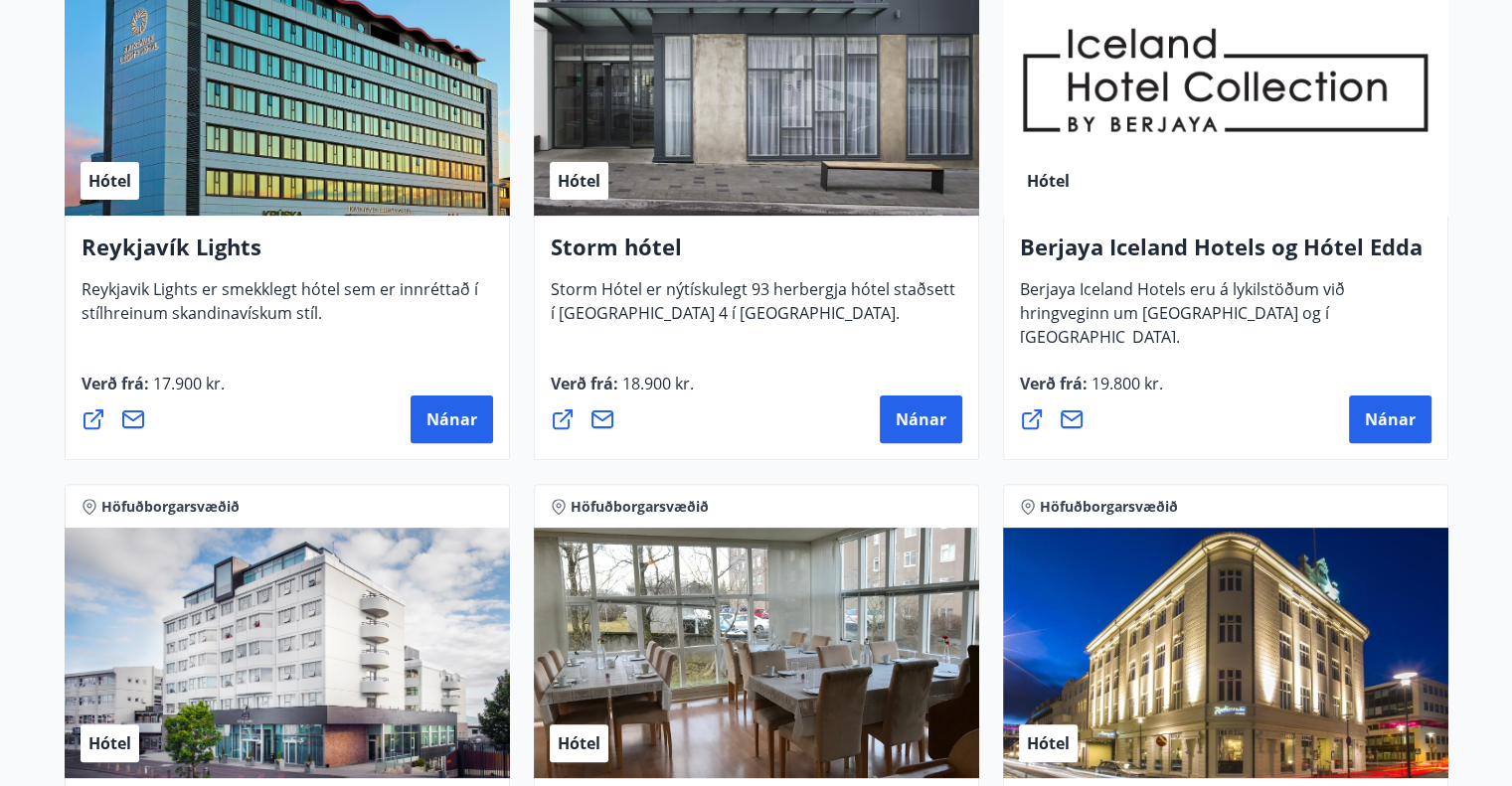scroll, scrollTop: 199, scrollLeft: 0, axis: vertical 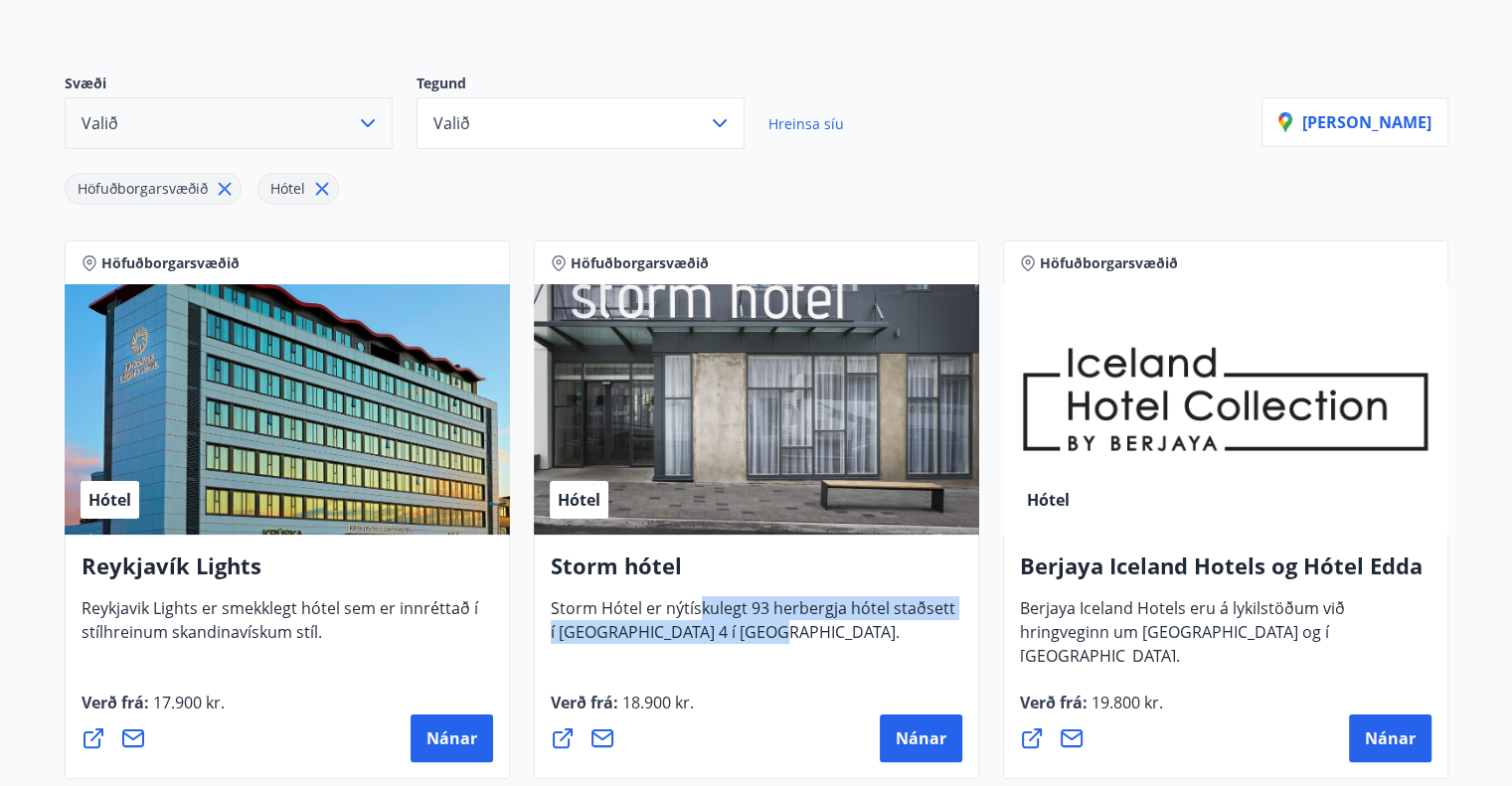 drag, startPoint x: 694, startPoint y: 617, endPoint x: 835, endPoint y: 641, distance: 143.02797 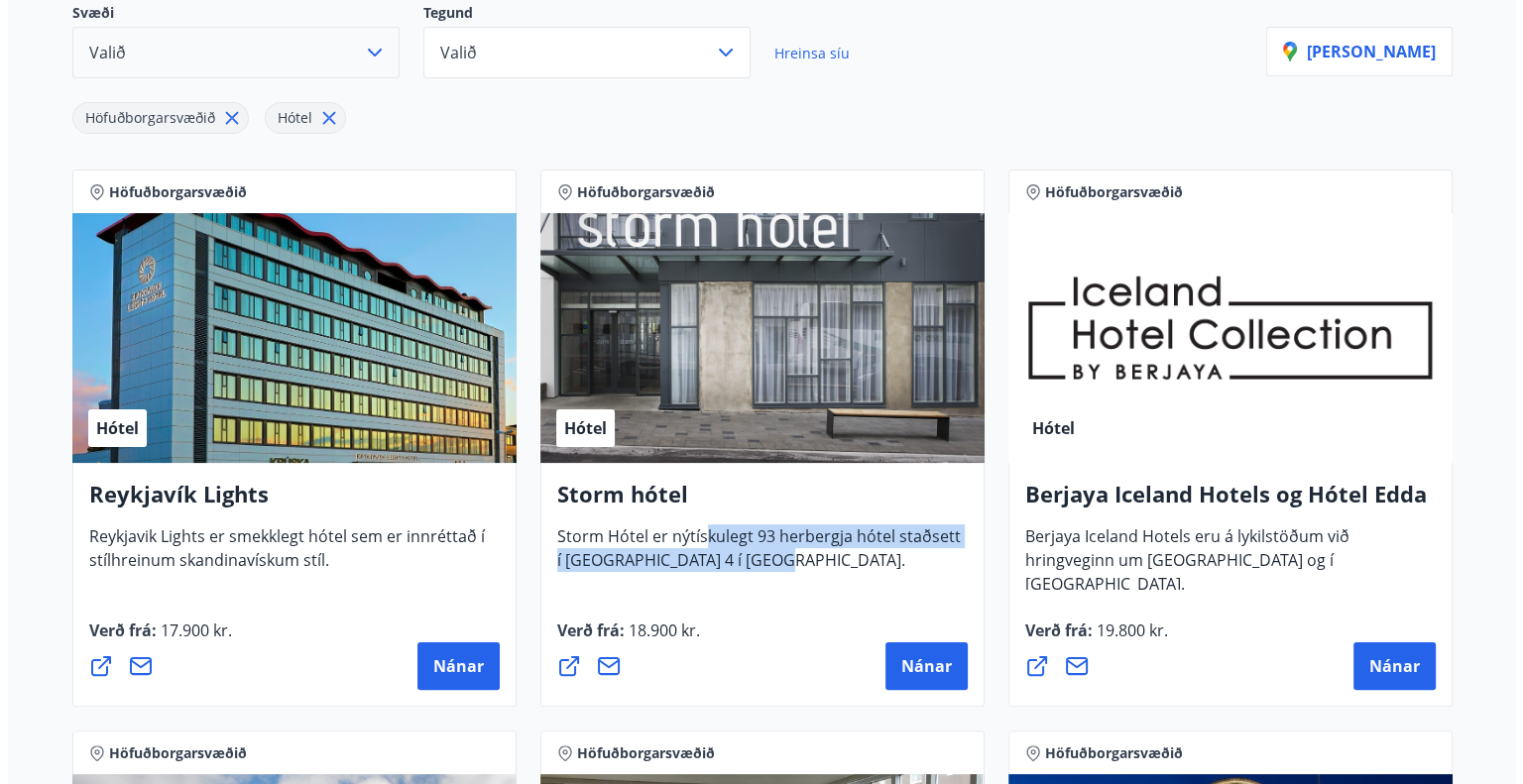 scroll, scrollTop: 297, scrollLeft: 0, axis: vertical 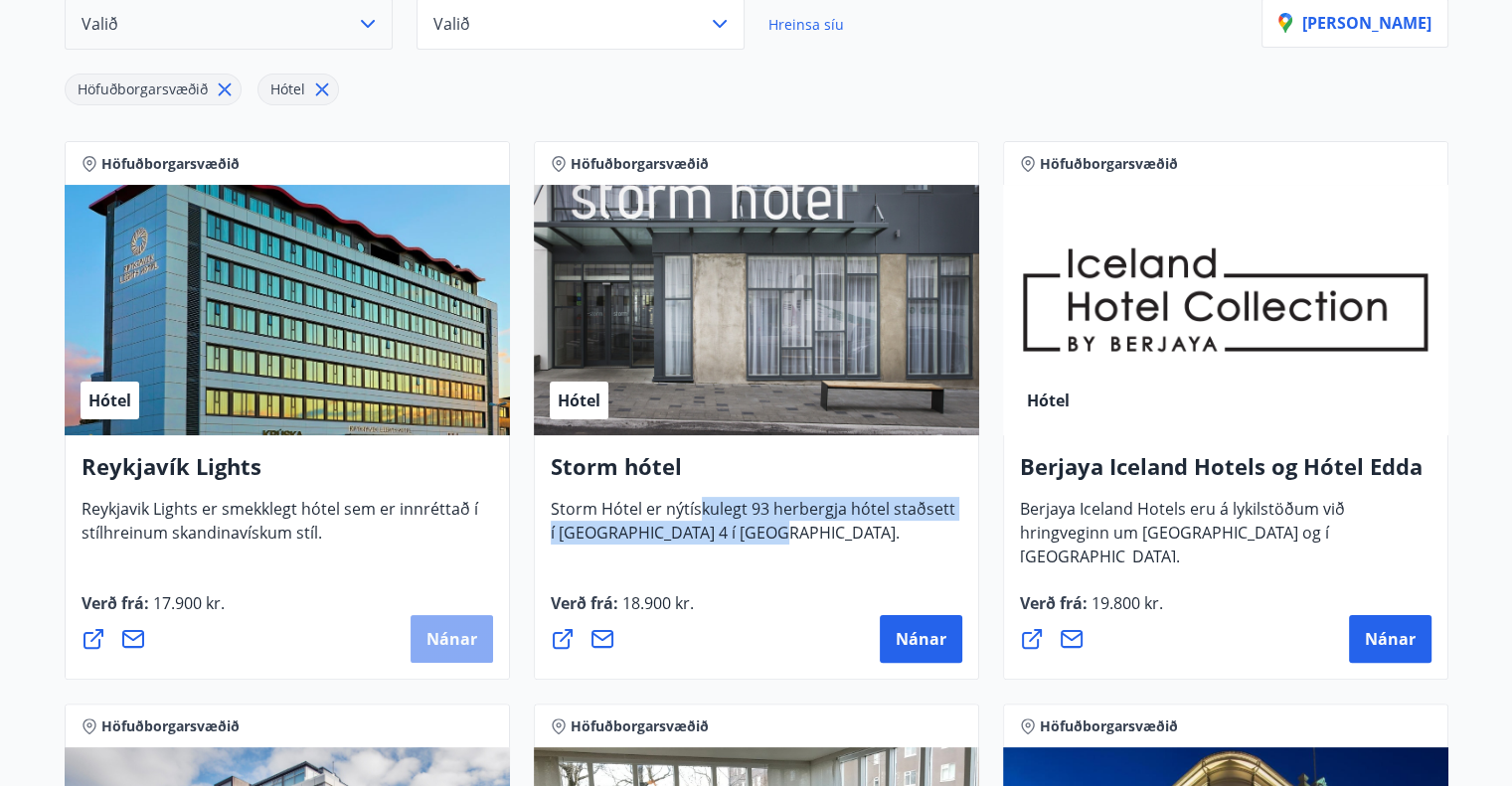 click on "Nánar" at bounding box center (451, 639) 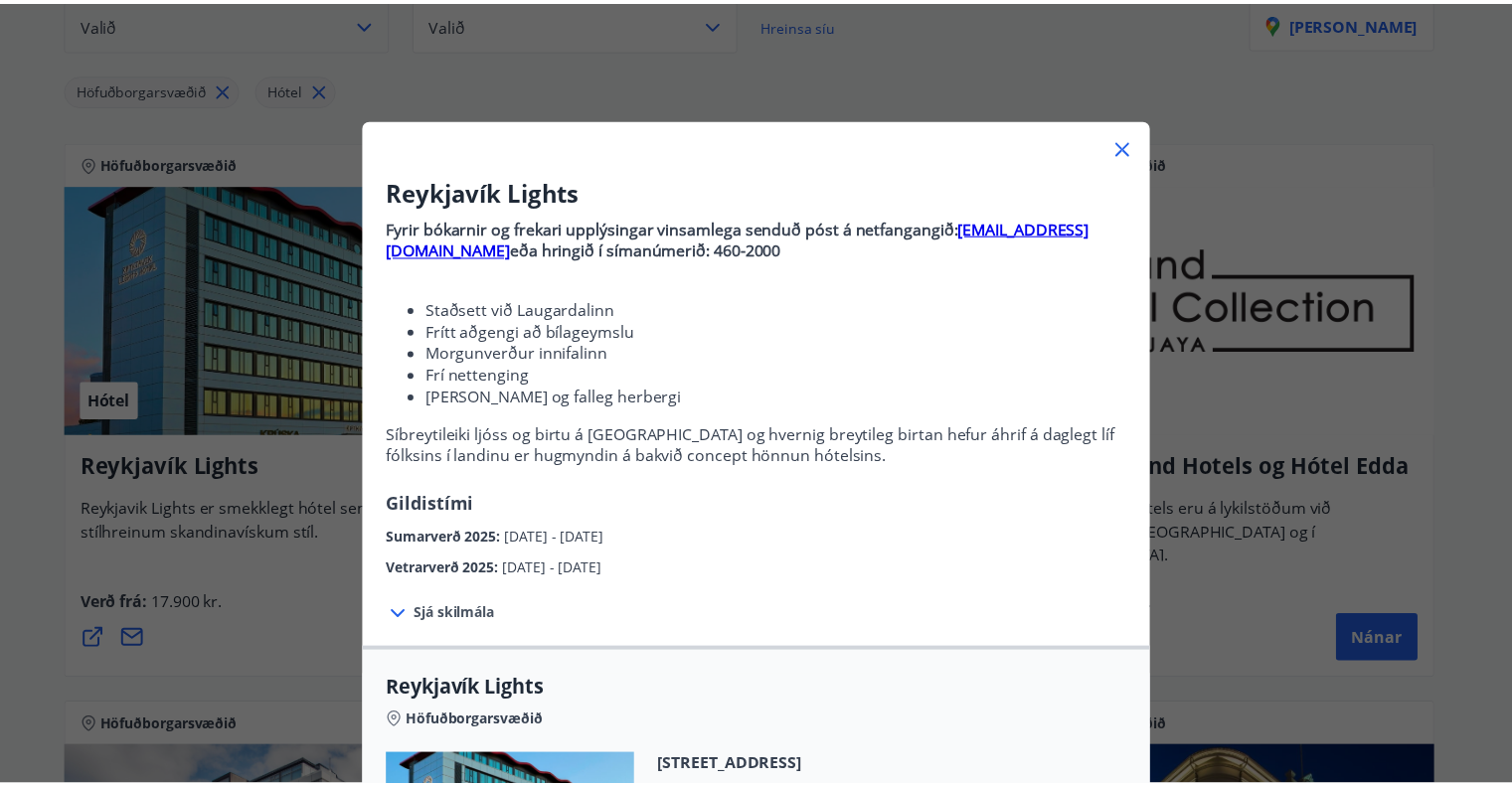 scroll, scrollTop: 465, scrollLeft: 0, axis: vertical 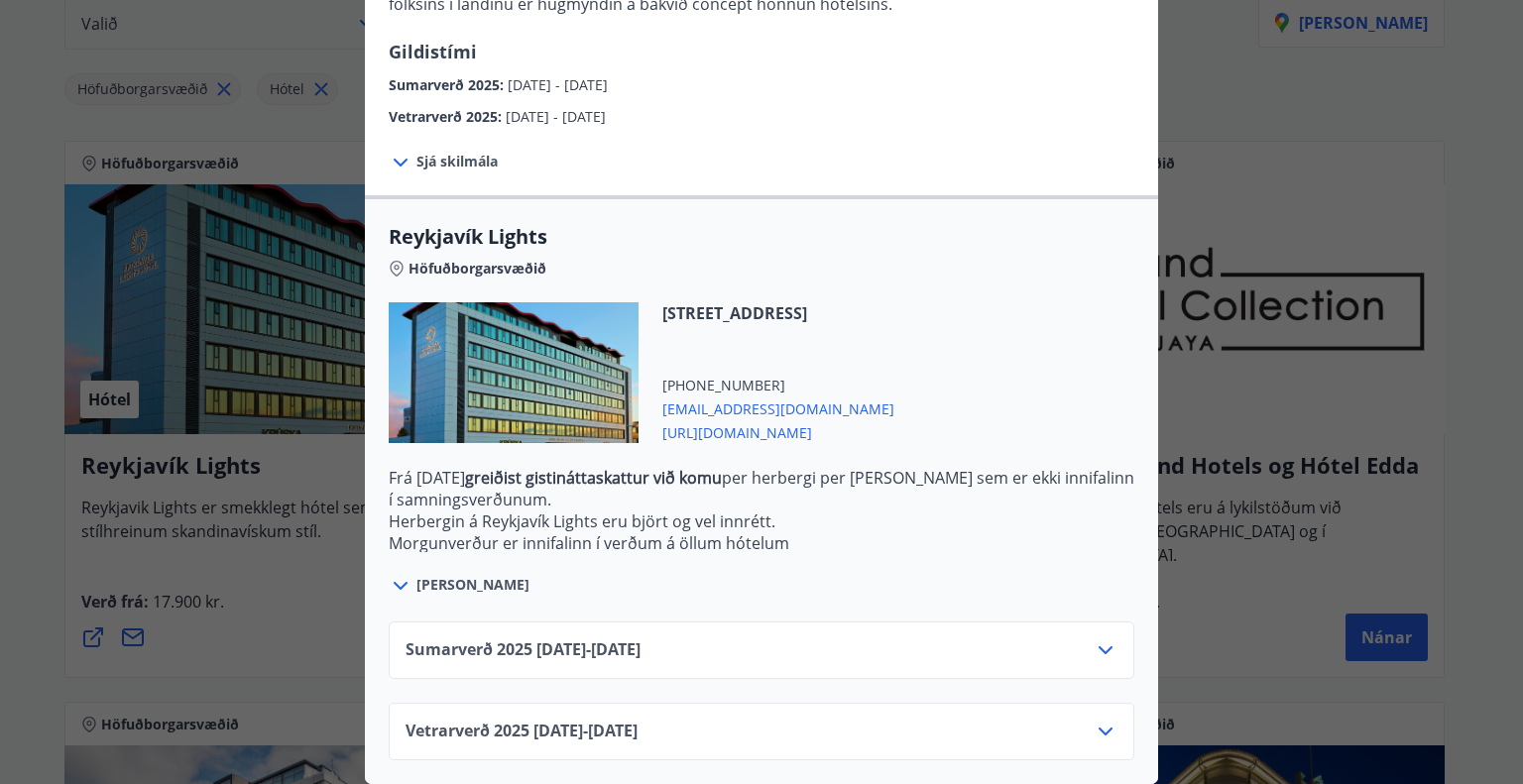 click on "[URL][DOMAIN_NAME]" at bounding box center [778, 431] 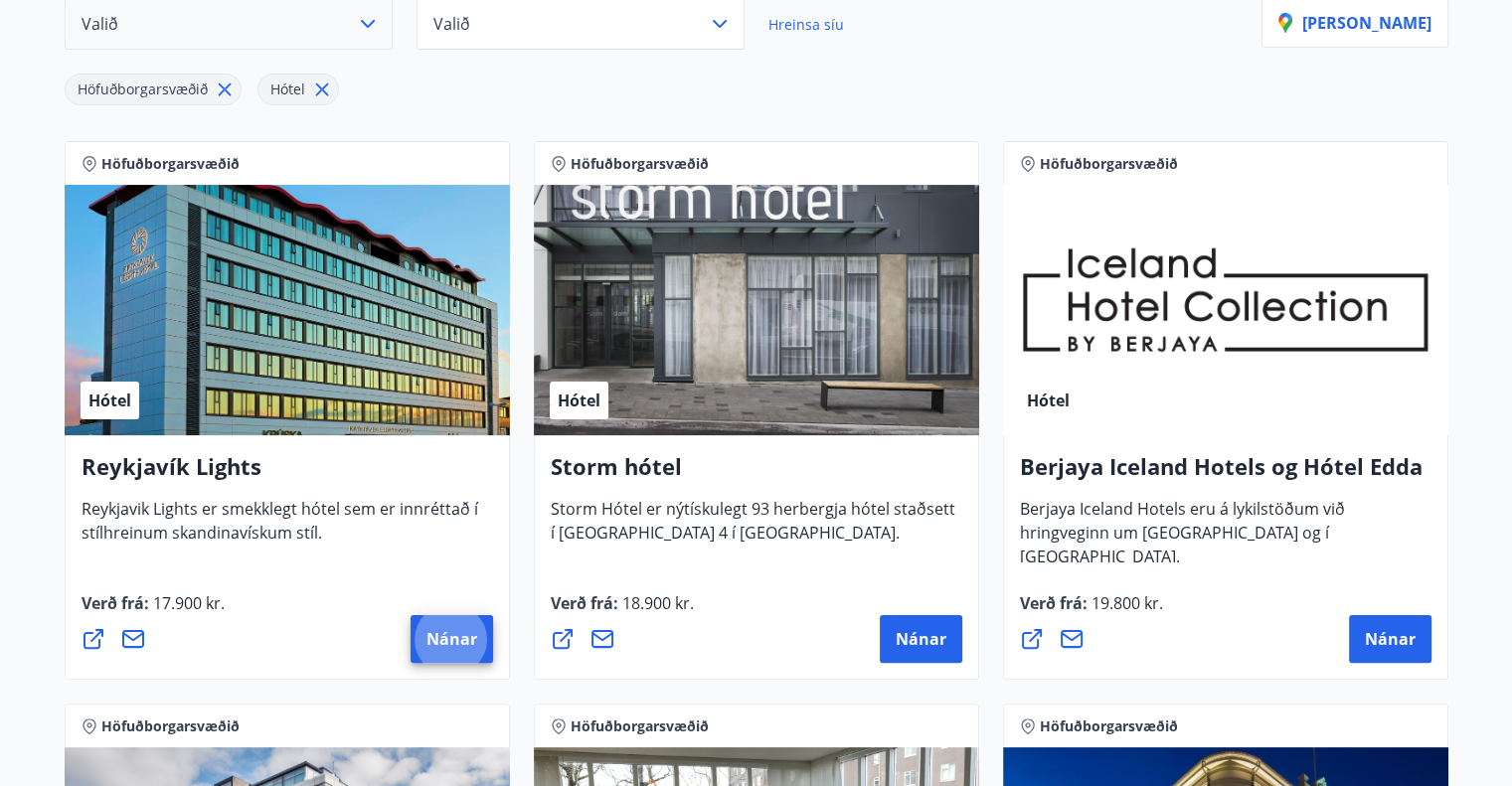 type 